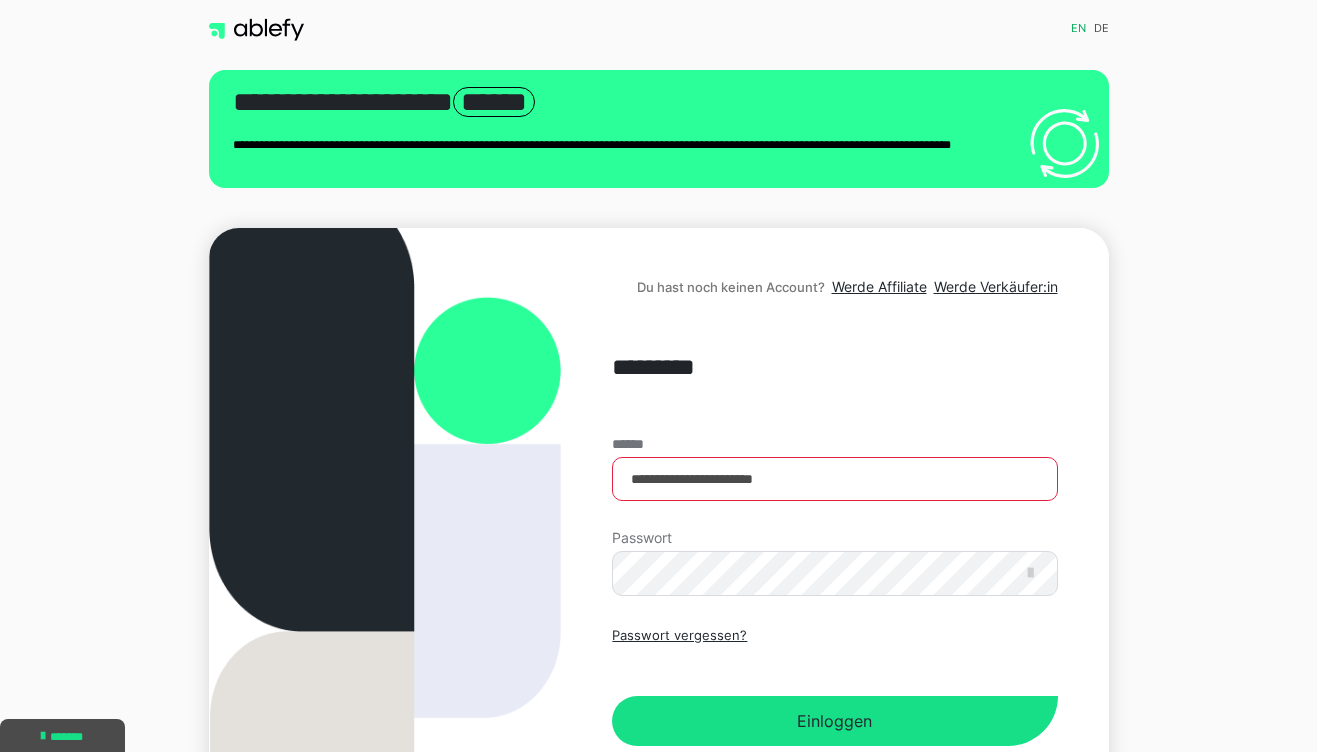scroll, scrollTop: 0, scrollLeft: 0, axis: both 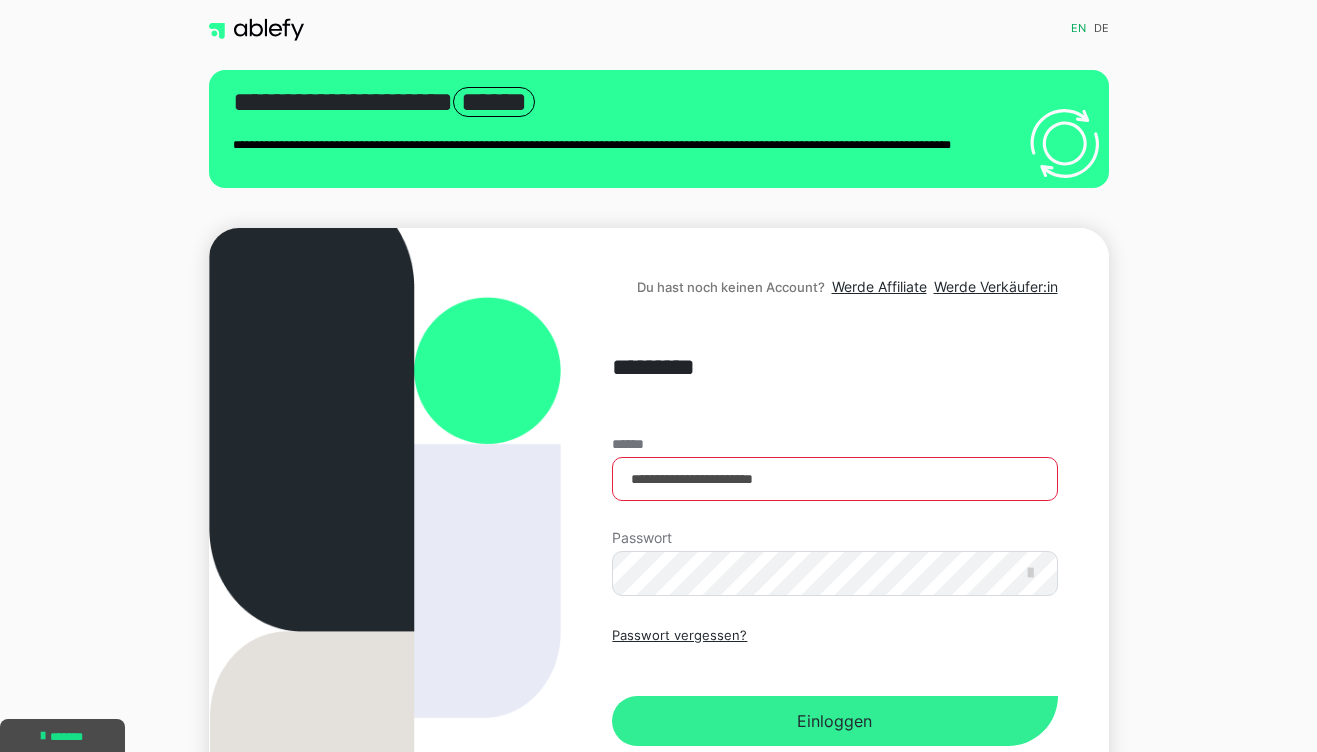 click on "Einloggen" at bounding box center (834, 721) 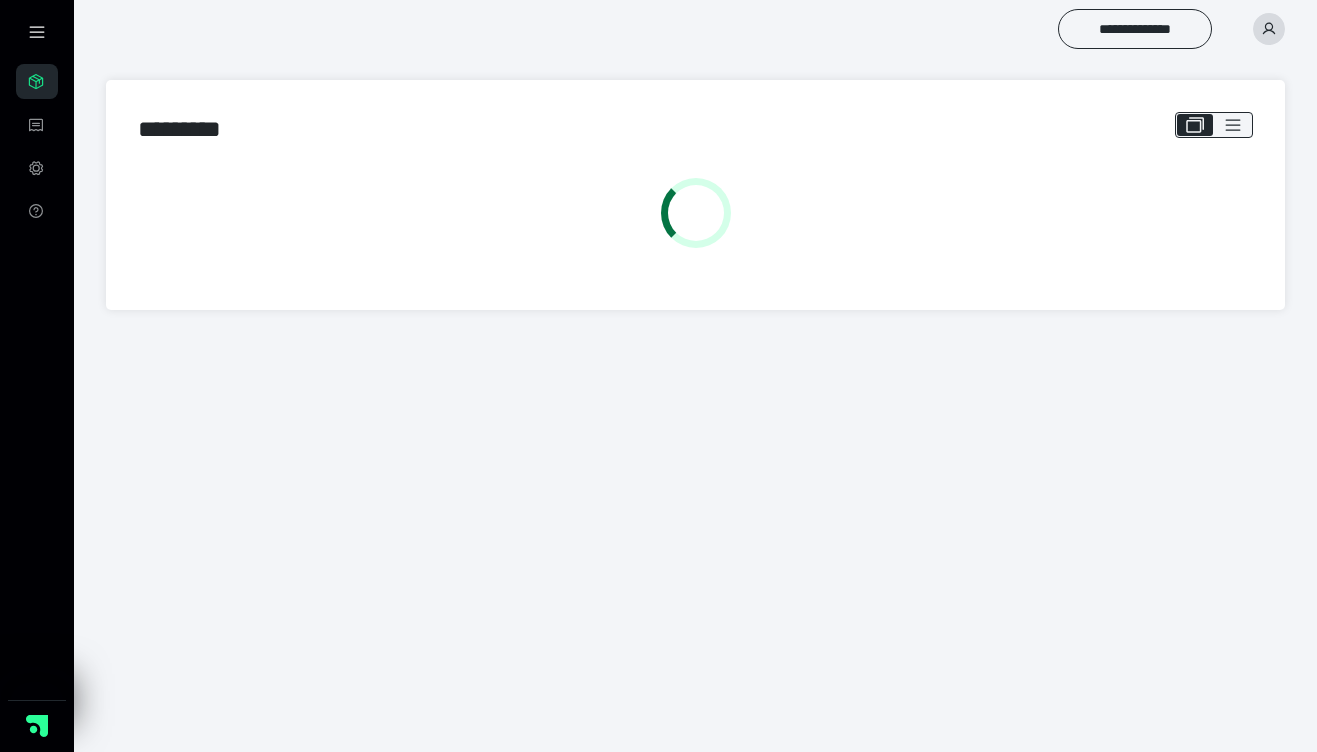 scroll, scrollTop: 0, scrollLeft: 0, axis: both 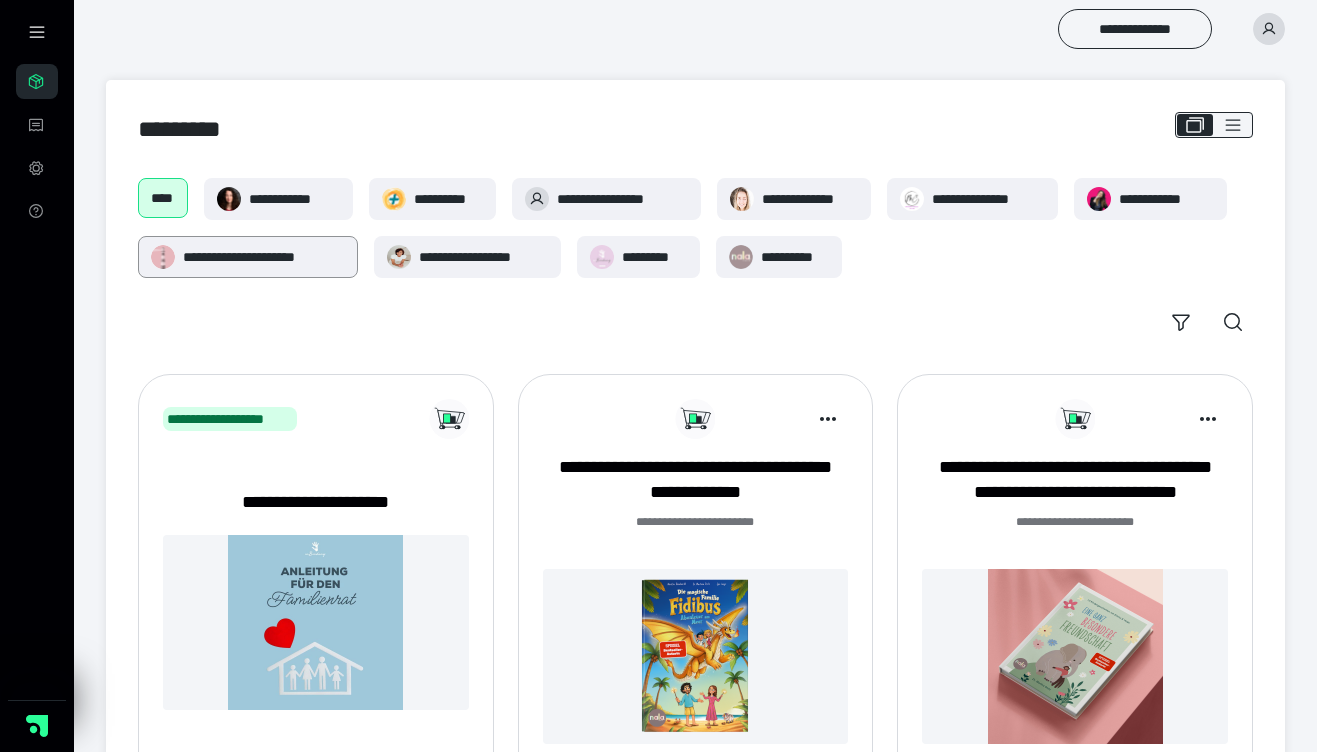 click on "**********" at bounding box center (264, 257) 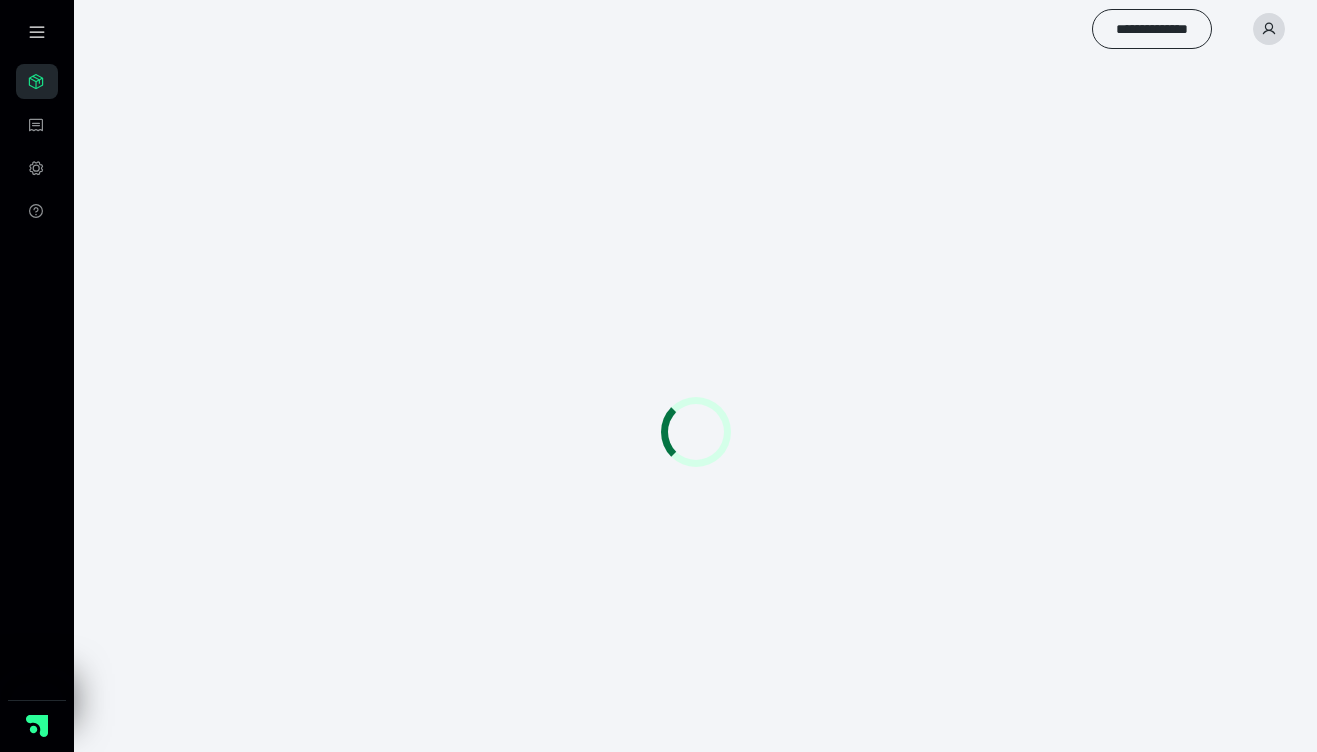 scroll, scrollTop: 0, scrollLeft: 0, axis: both 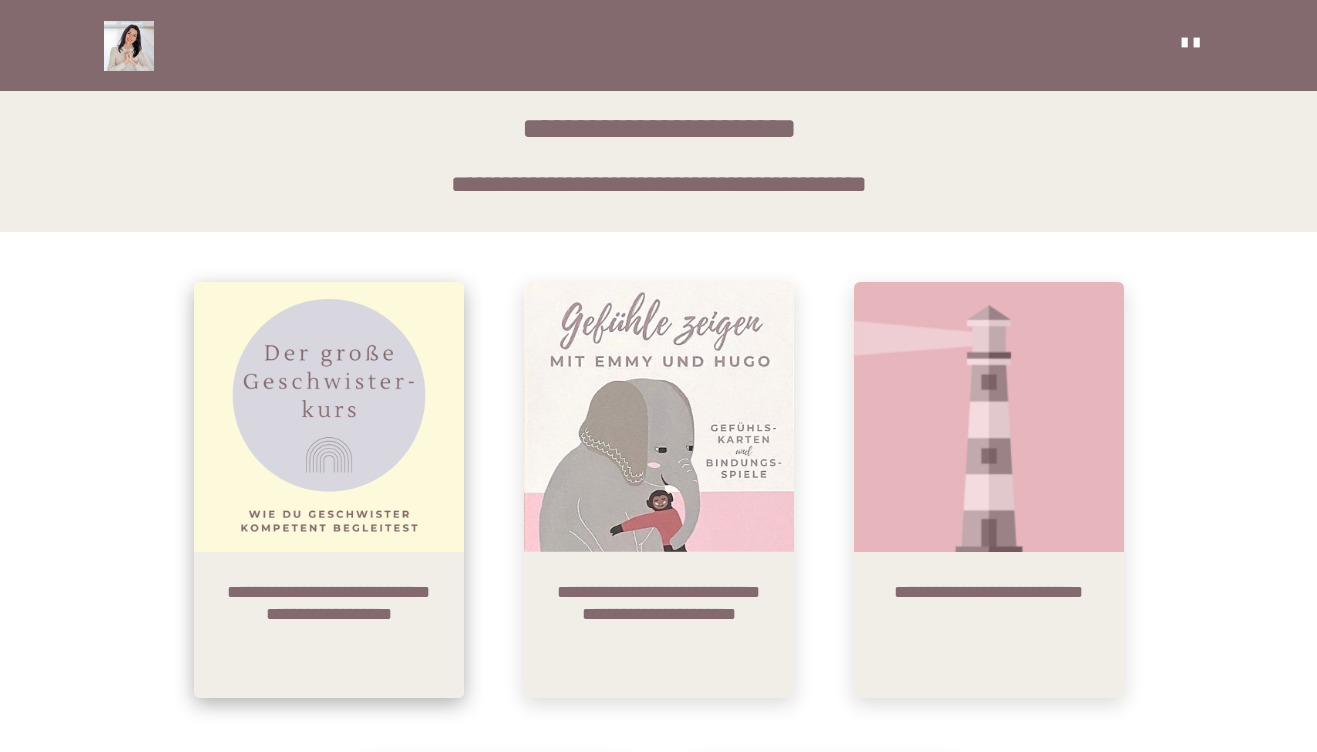 click at bounding box center [329, 417] 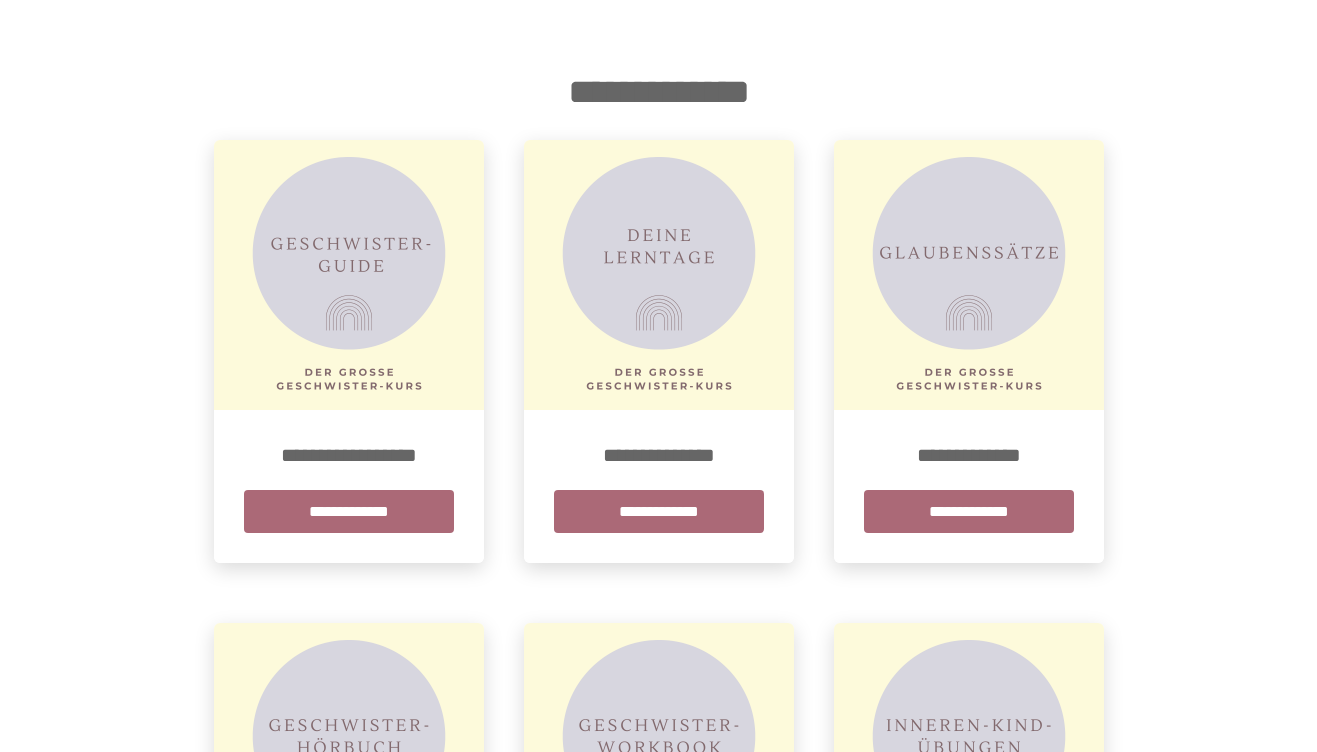 scroll, scrollTop: 226, scrollLeft: 0, axis: vertical 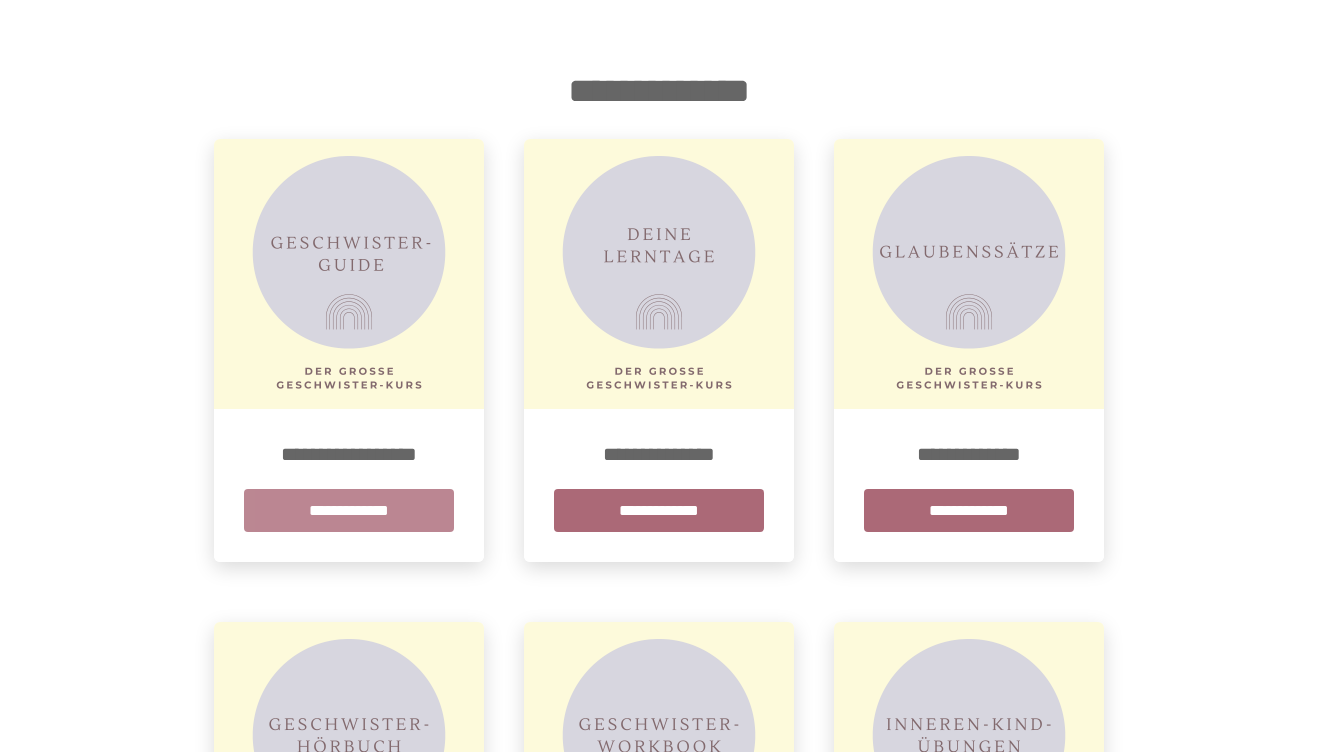 click on "**********" at bounding box center [349, 510] 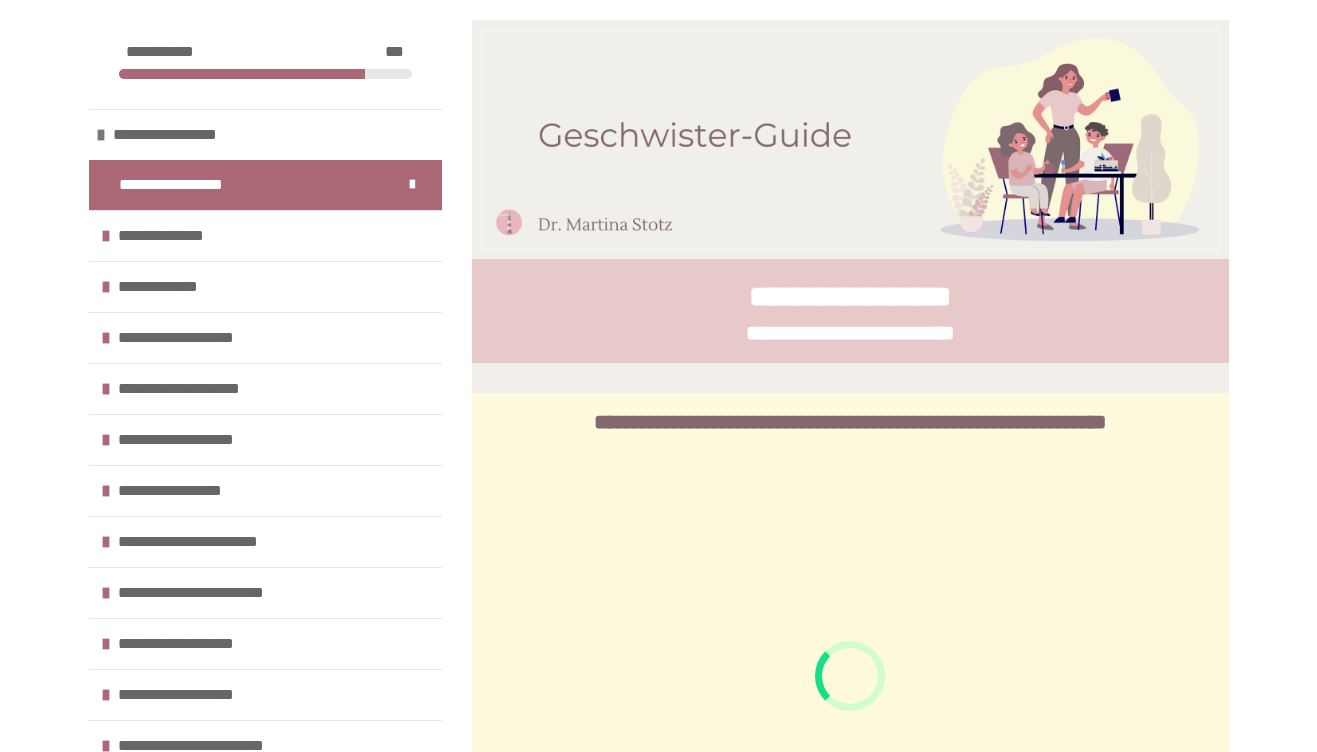 scroll, scrollTop: 384, scrollLeft: 0, axis: vertical 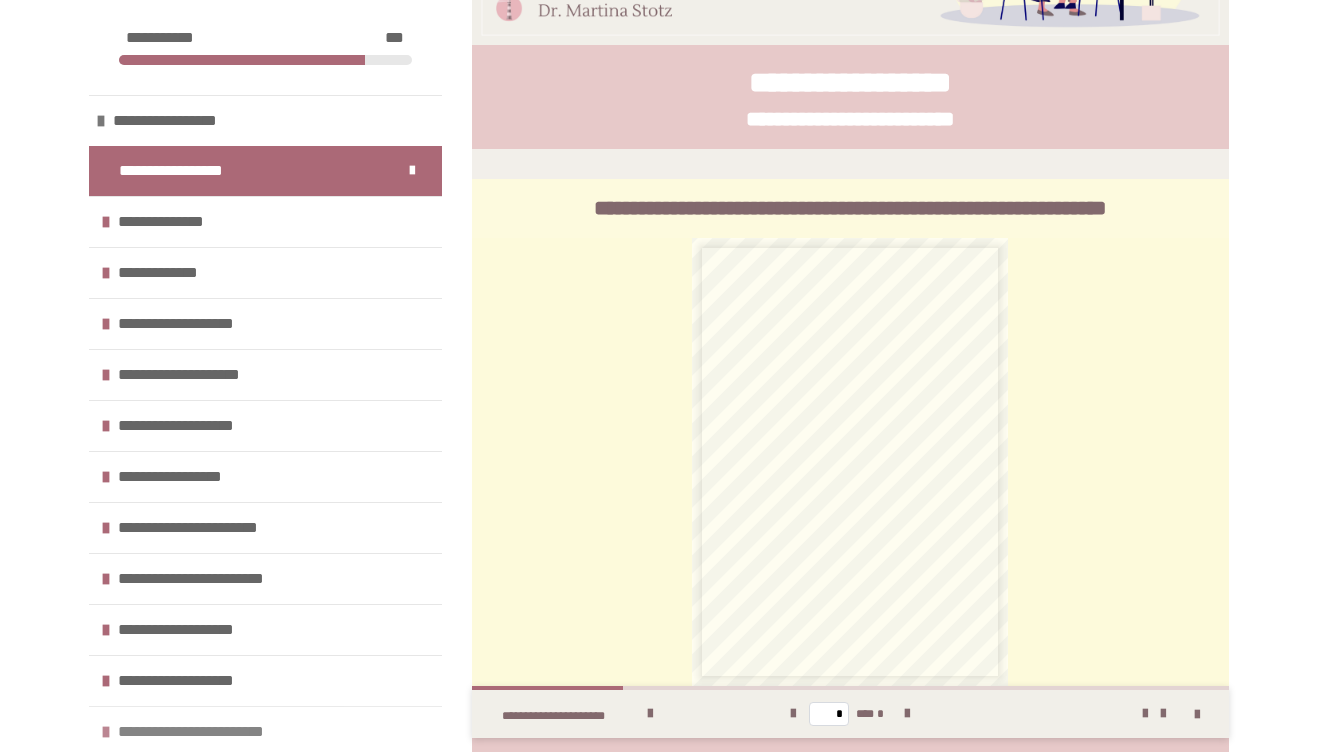 click on "**********" at bounding box center (265, 731) 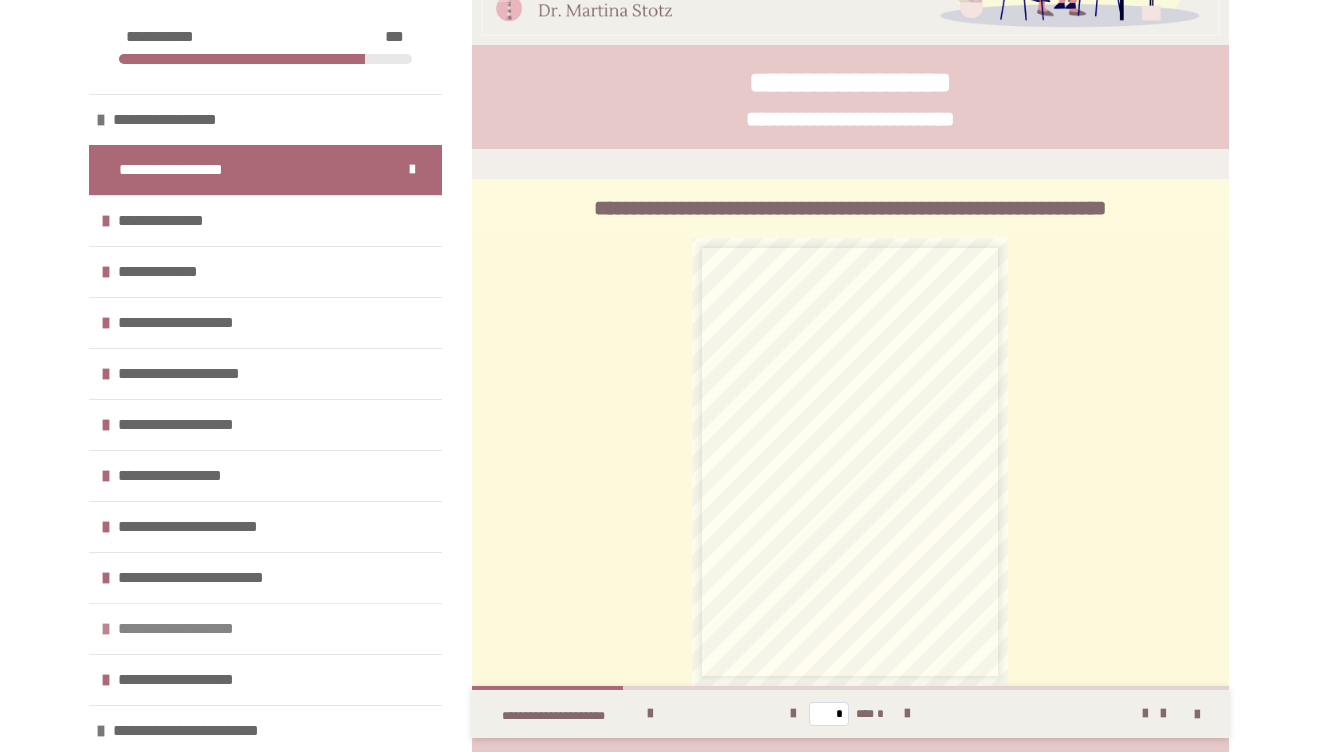scroll, scrollTop: 65, scrollLeft: 0, axis: vertical 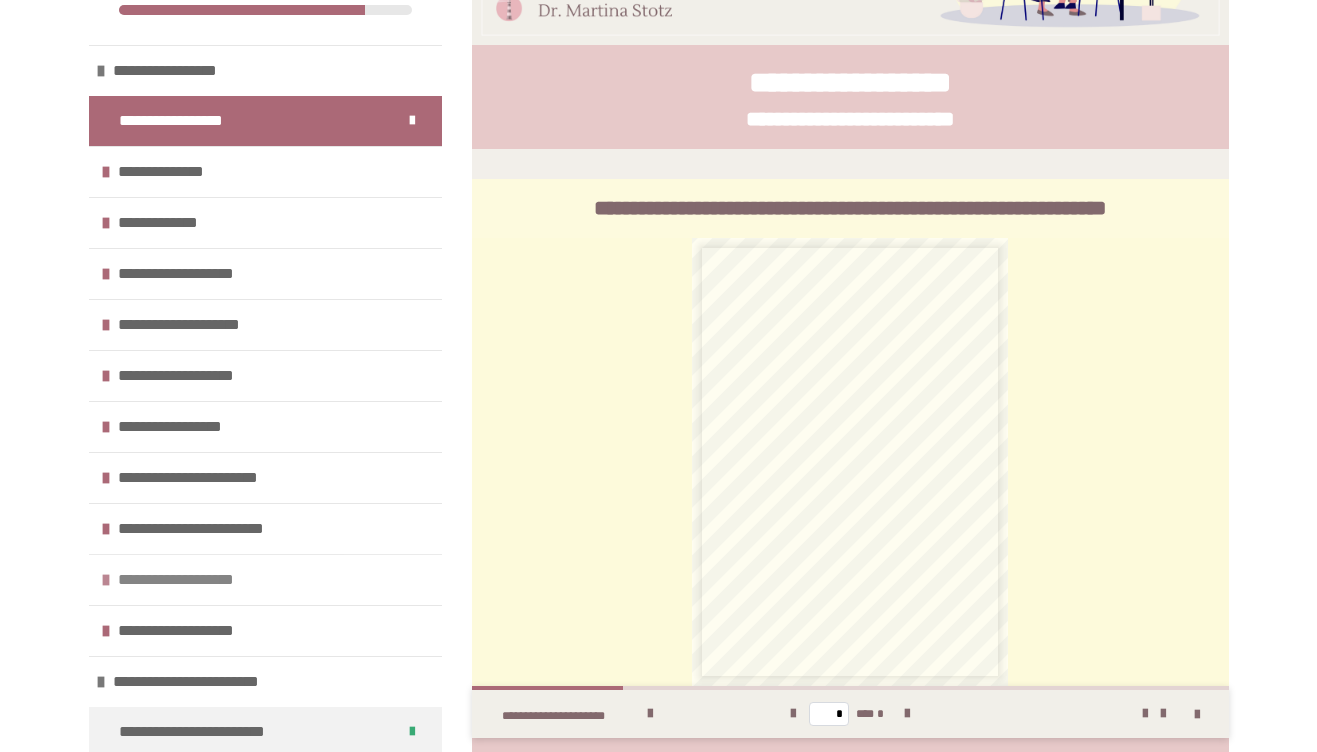 click on "**********" at bounding box center (265, 579) 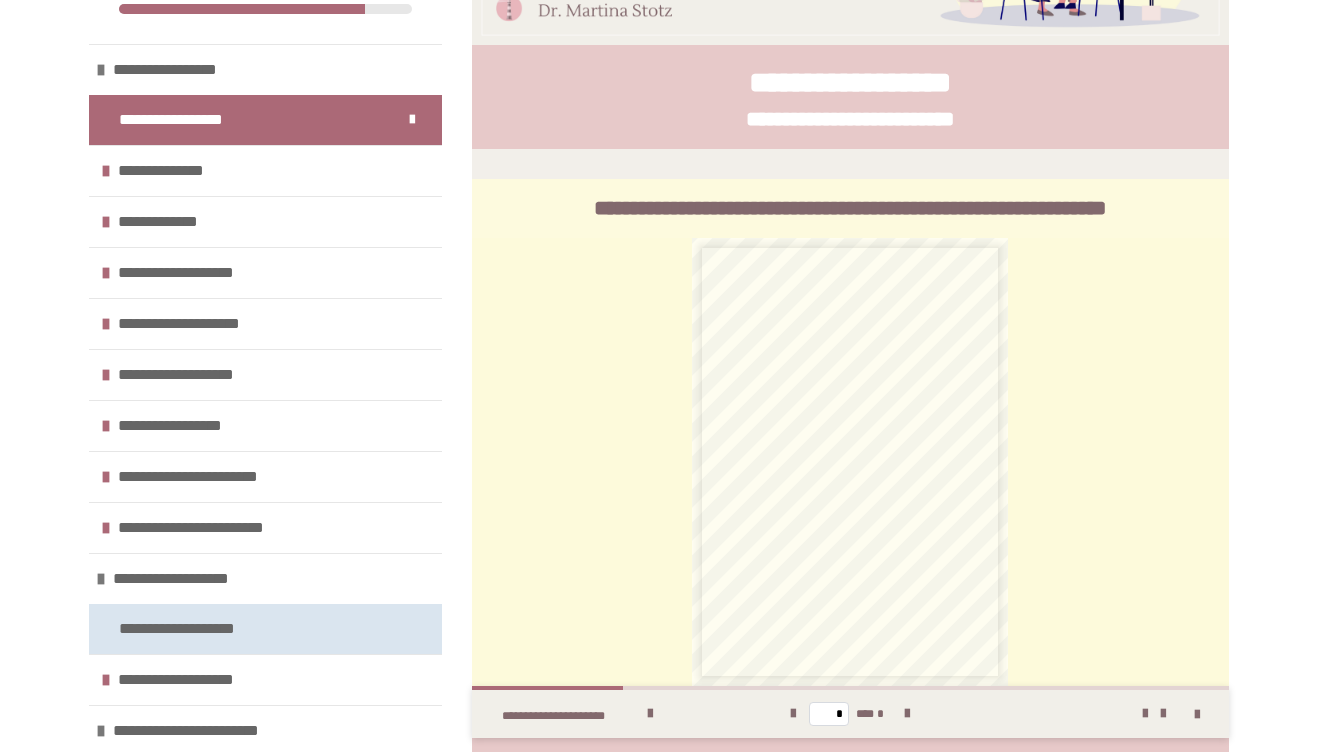 click on "**********" at bounding box center [204, 629] 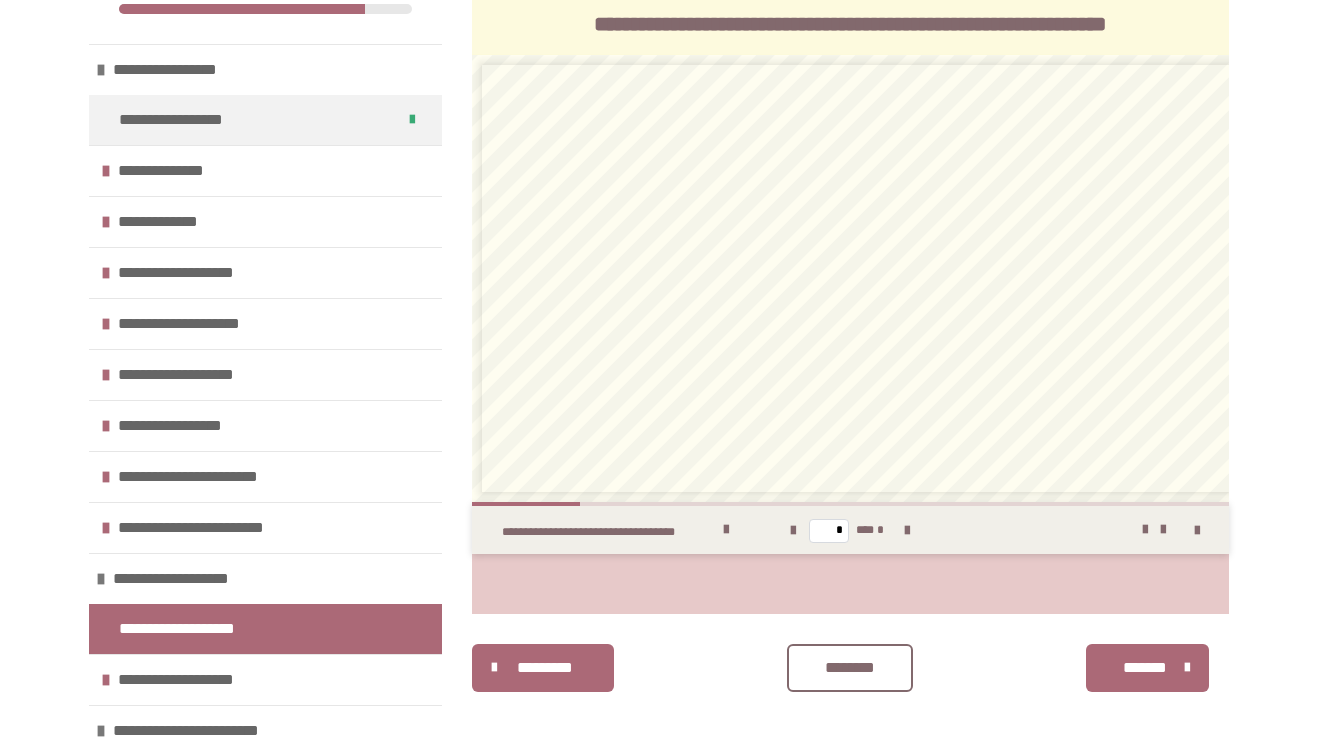 scroll, scrollTop: 4823, scrollLeft: 0, axis: vertical 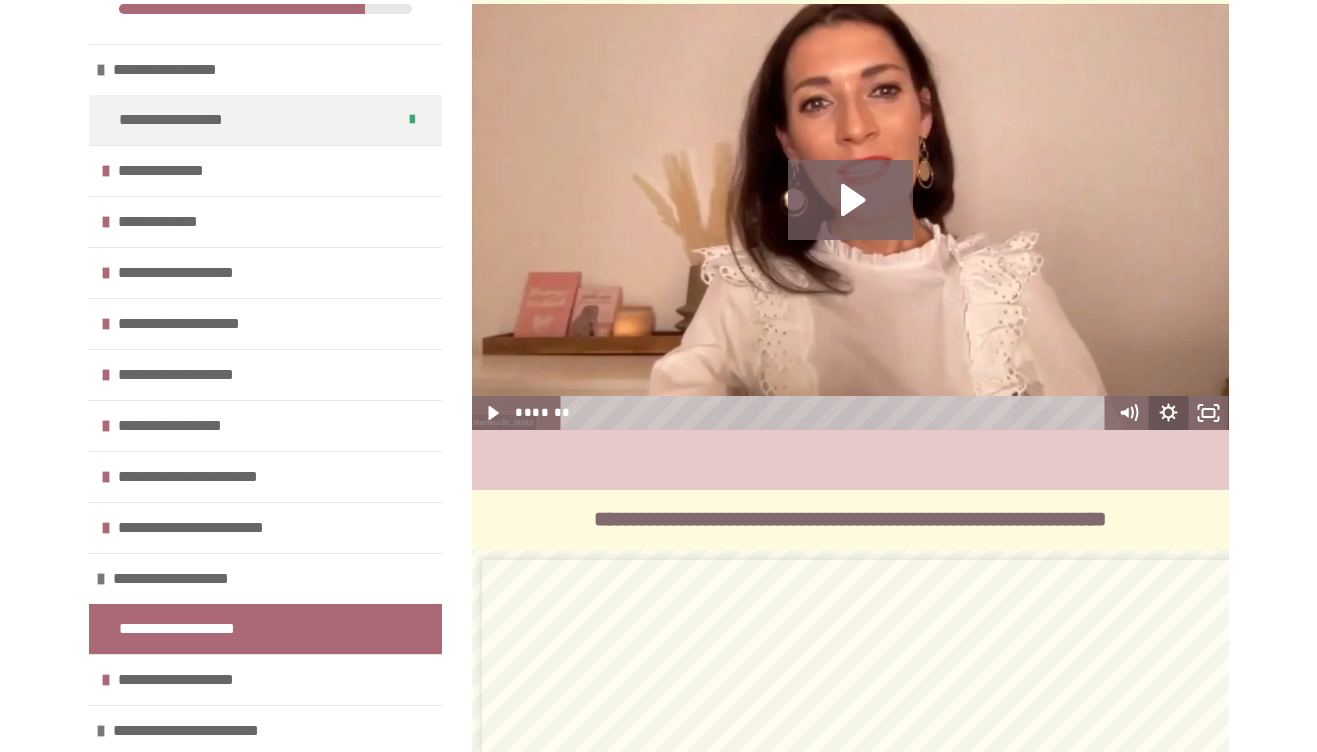 click 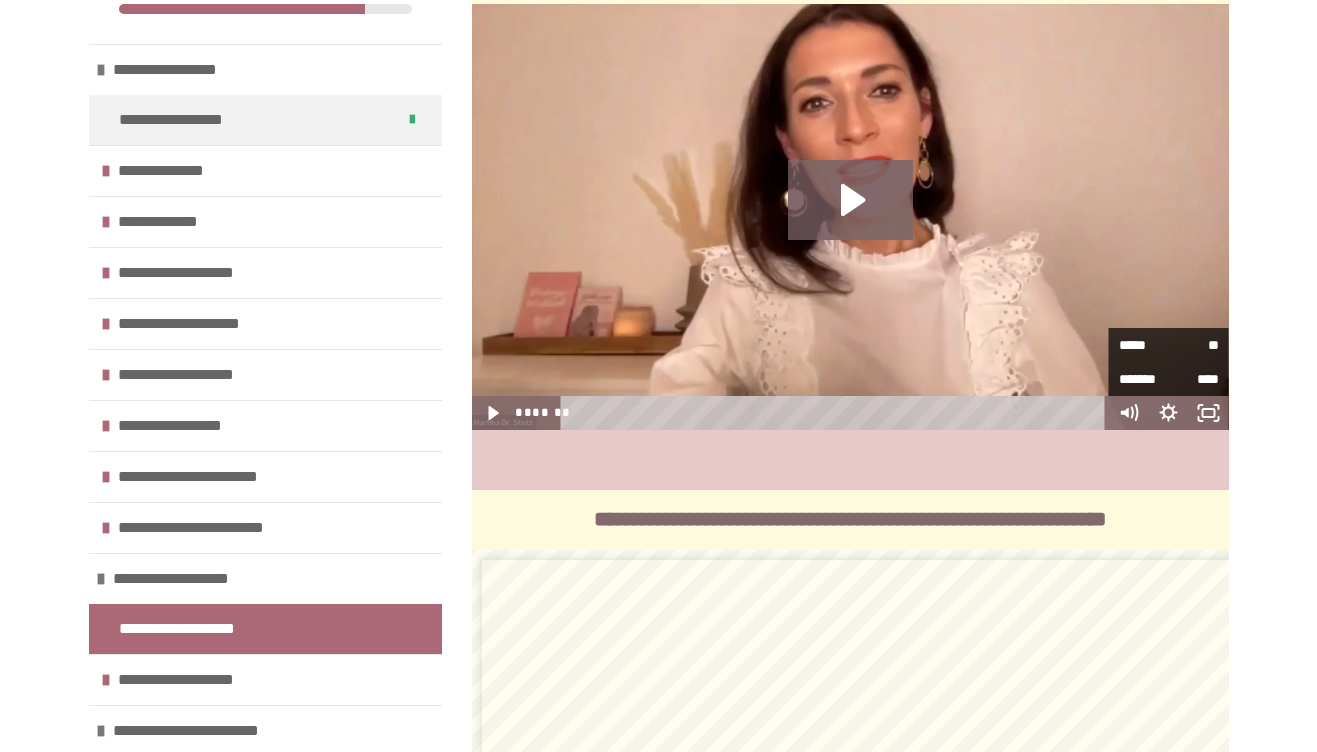 click at bounding box center (850, 460) 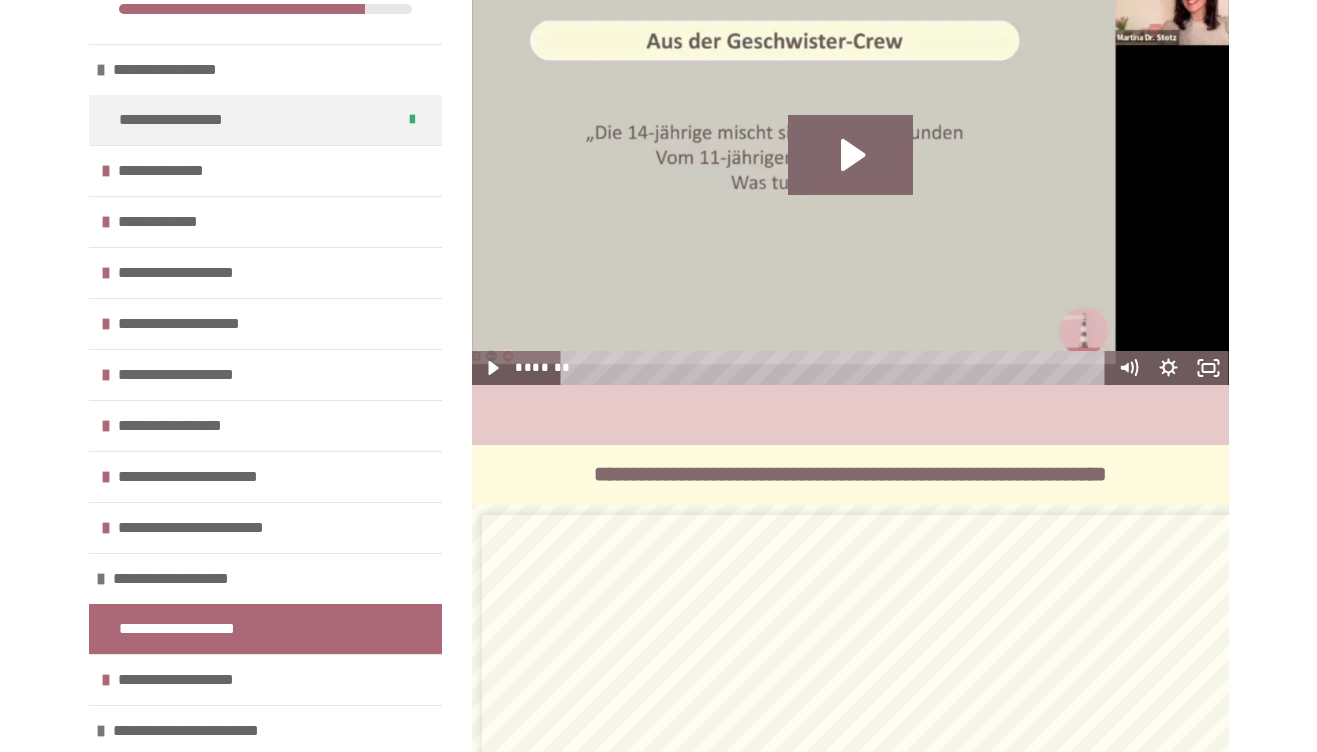 scroll, scrollTop: 3091, scrollLeft: 0, axis: vertical 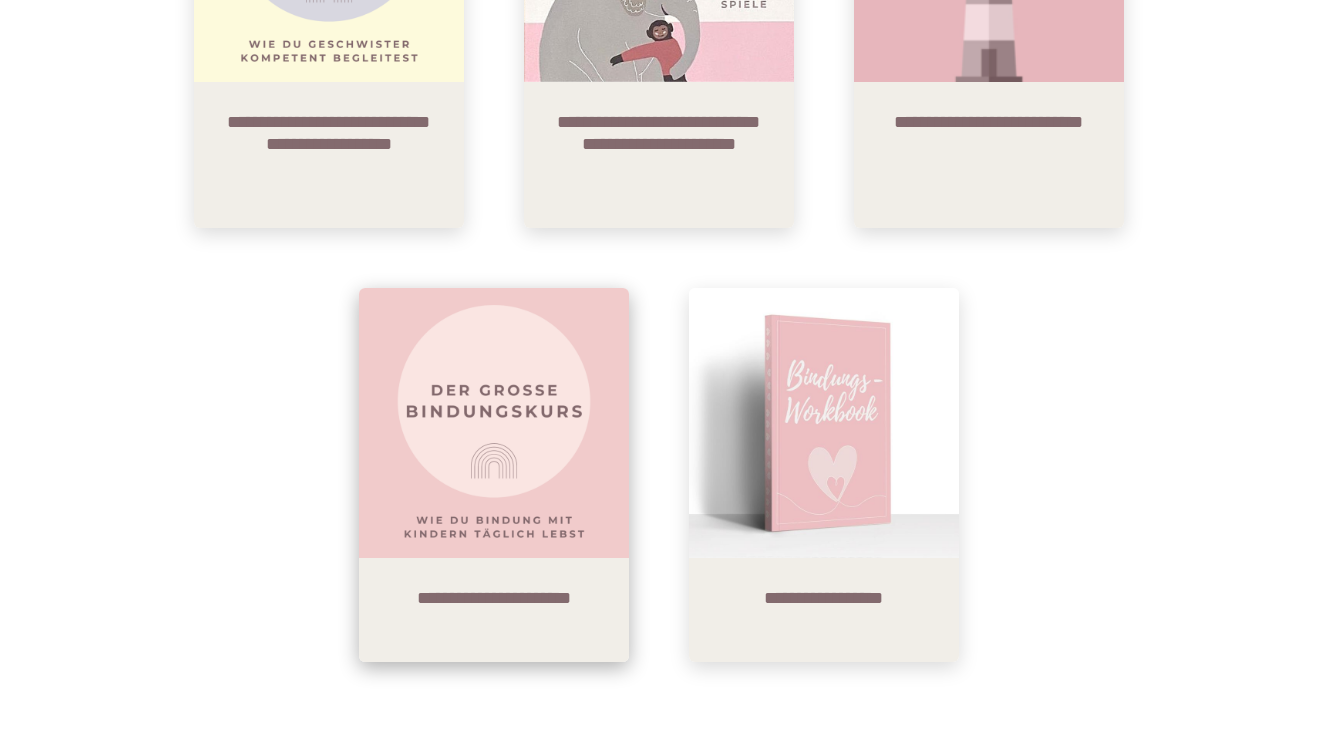 click at bounding box center (494, 423) 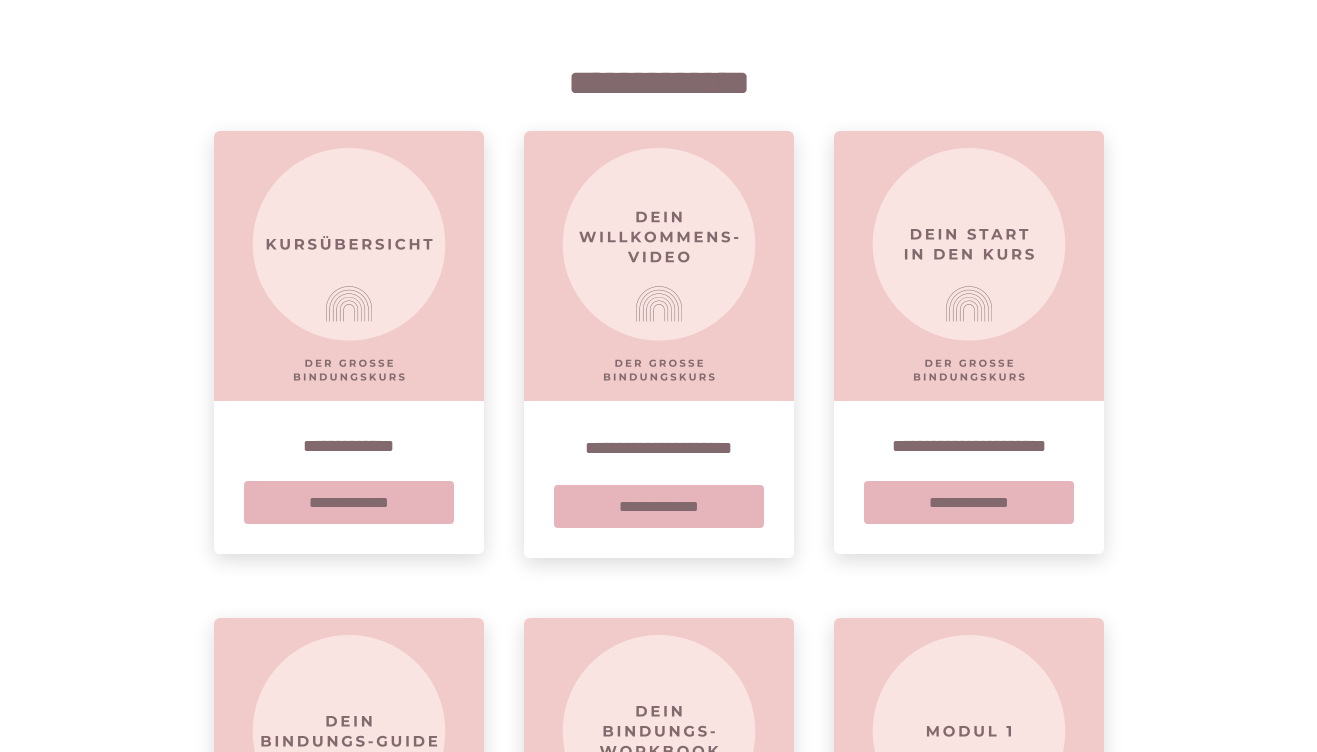 scroll, scrollTop: 235, scrollLeft: 0, axis: vertical 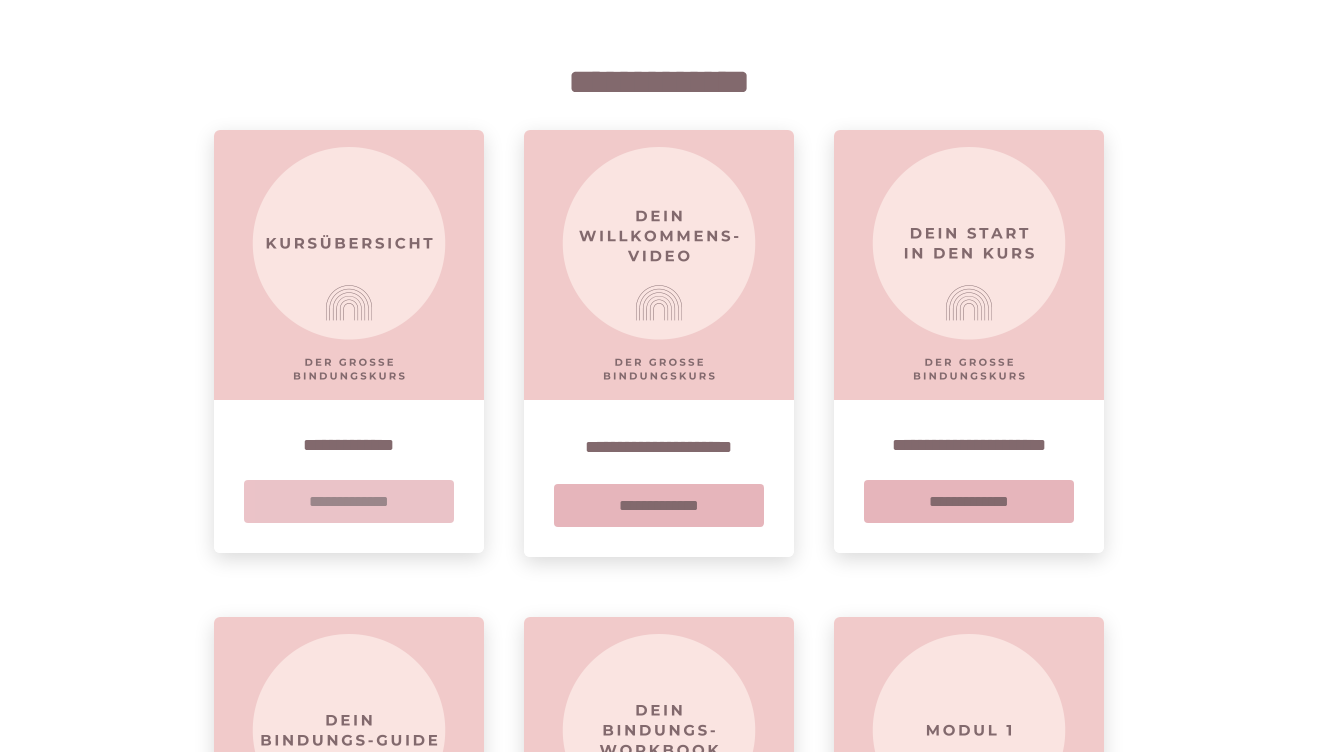 click on "**********" at bounding box center (349, 501) 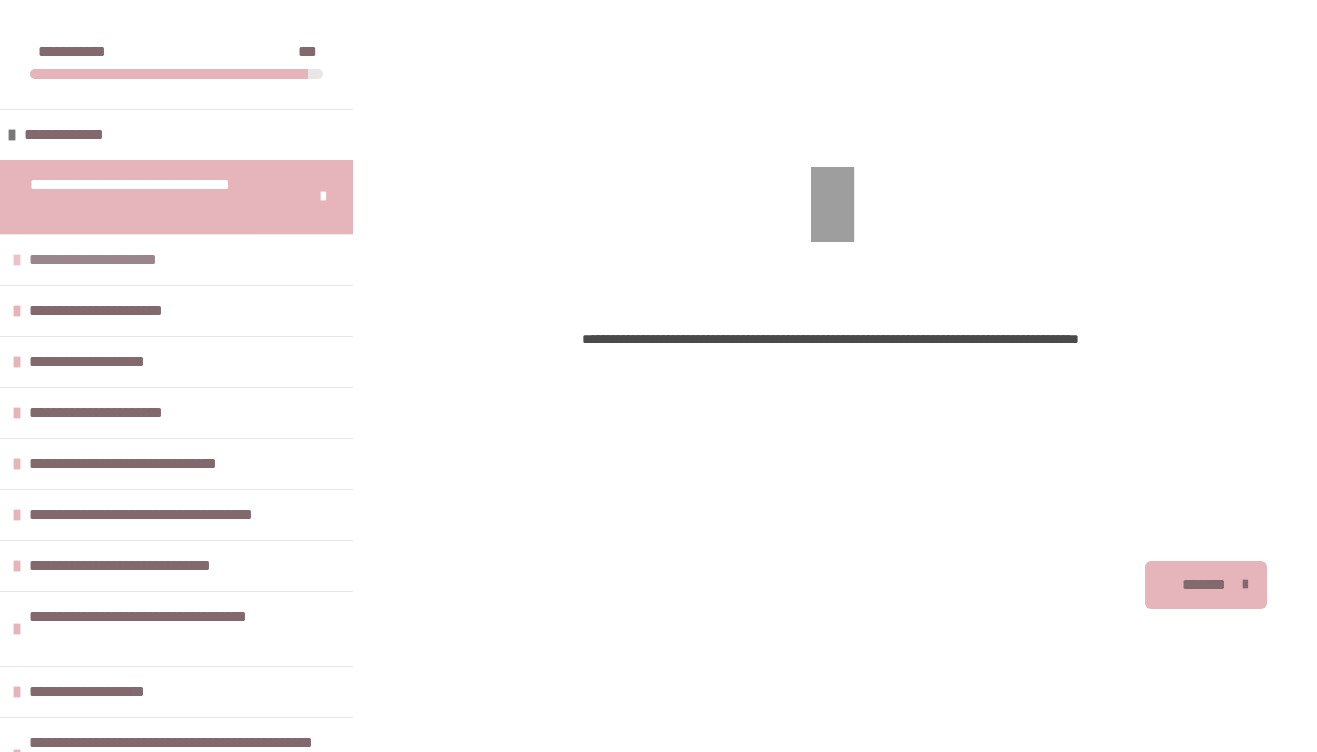 scroll, scrollTop: 431, scrollLeft: 0, axis: vertical 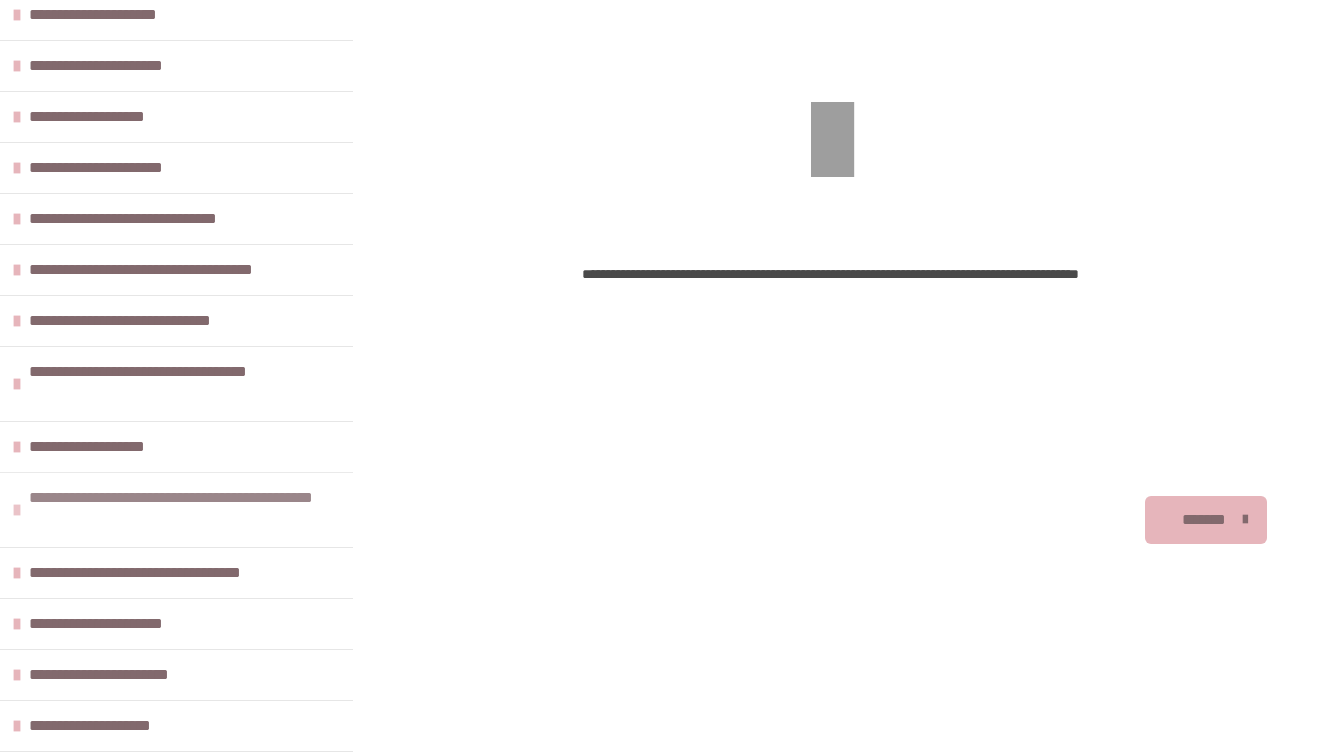 click at bounding box center [17, 510] 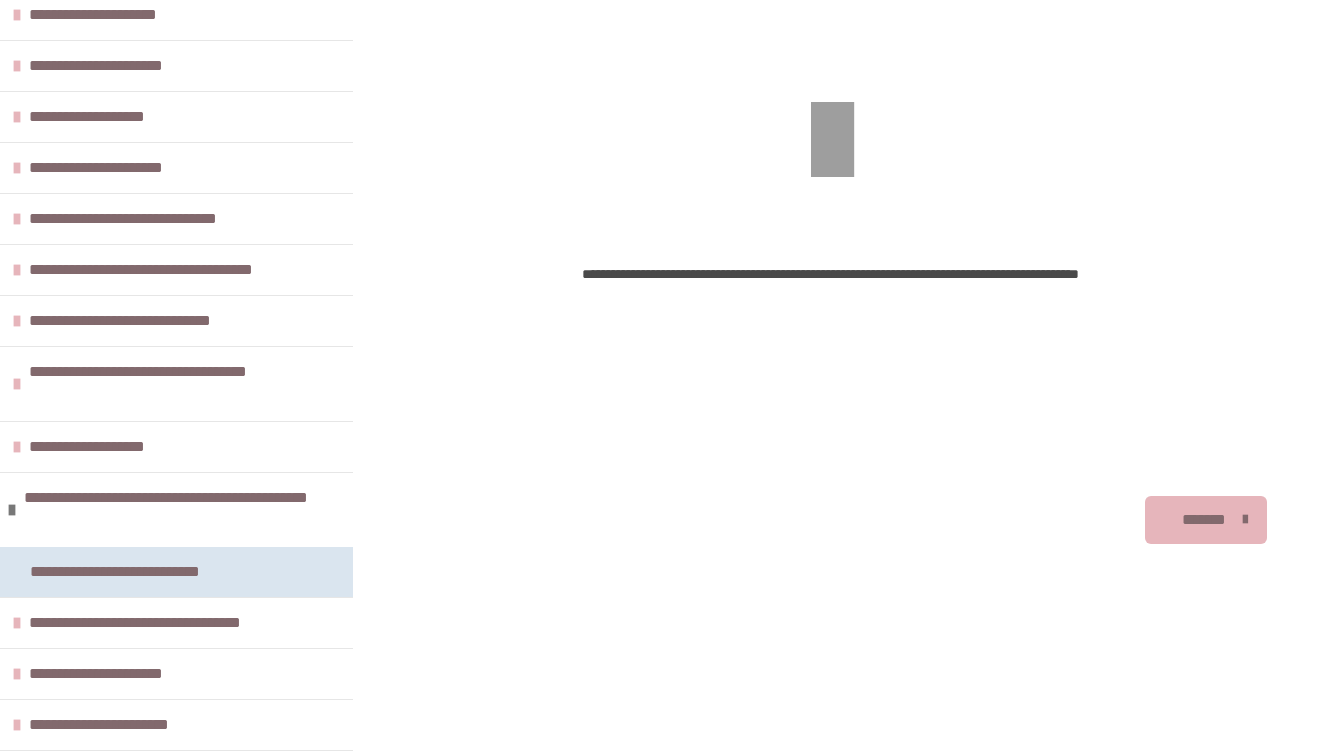 click on "**********" at bounding box center [151, 572] 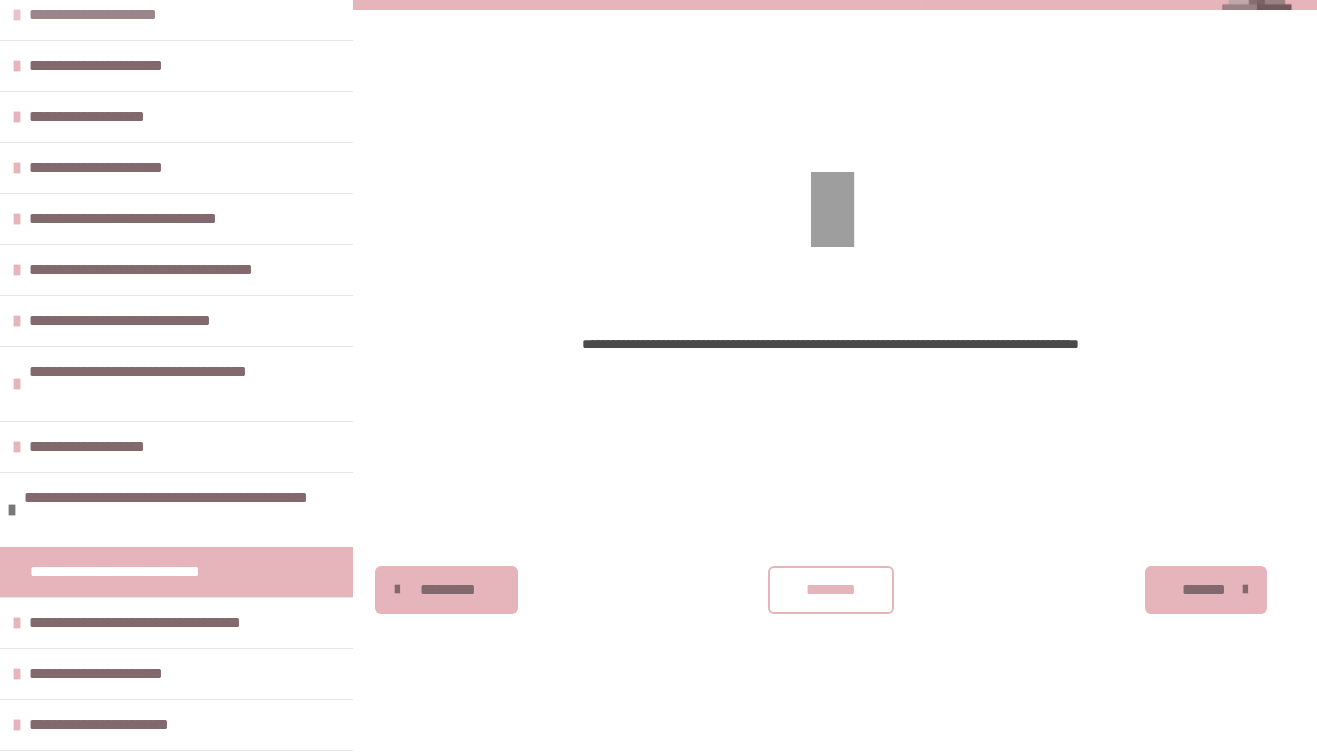scroll, scrollTop: 0, scrollLeft: 0, axis: both 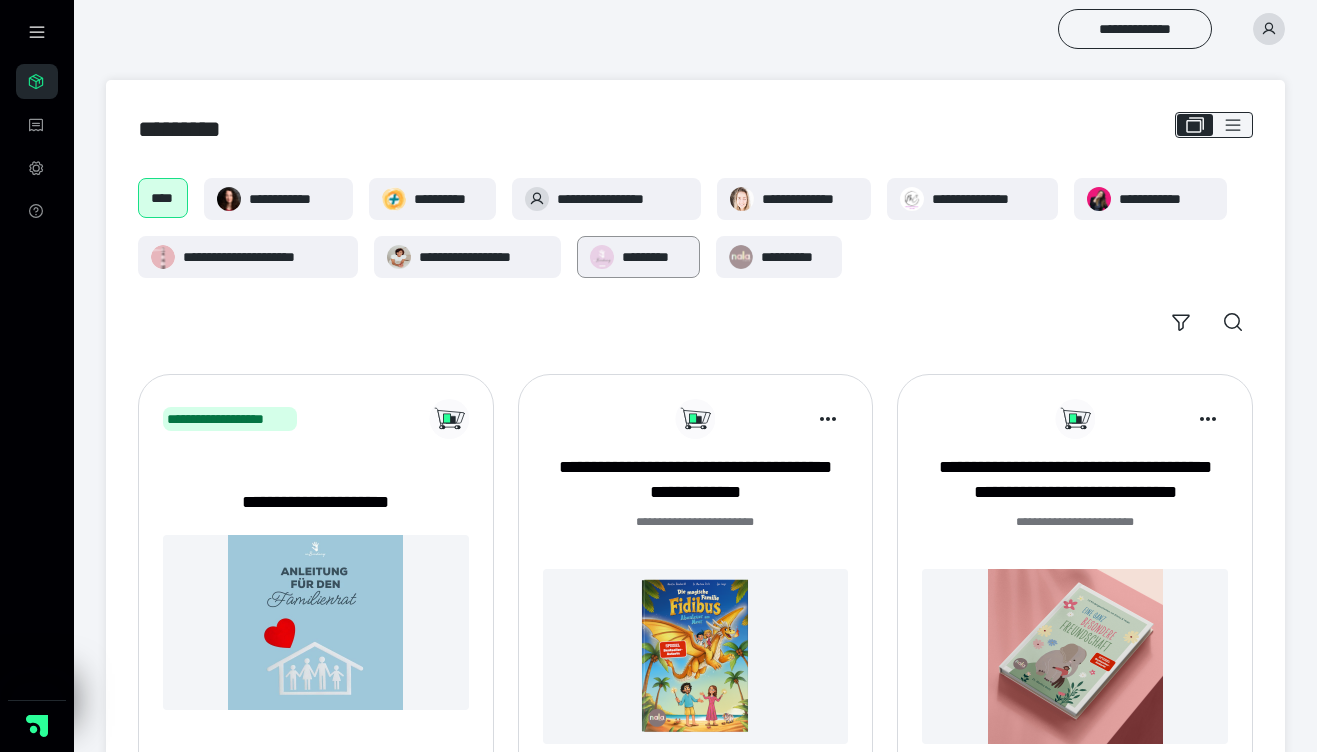click on "*********" at bounding box center (638, 257) 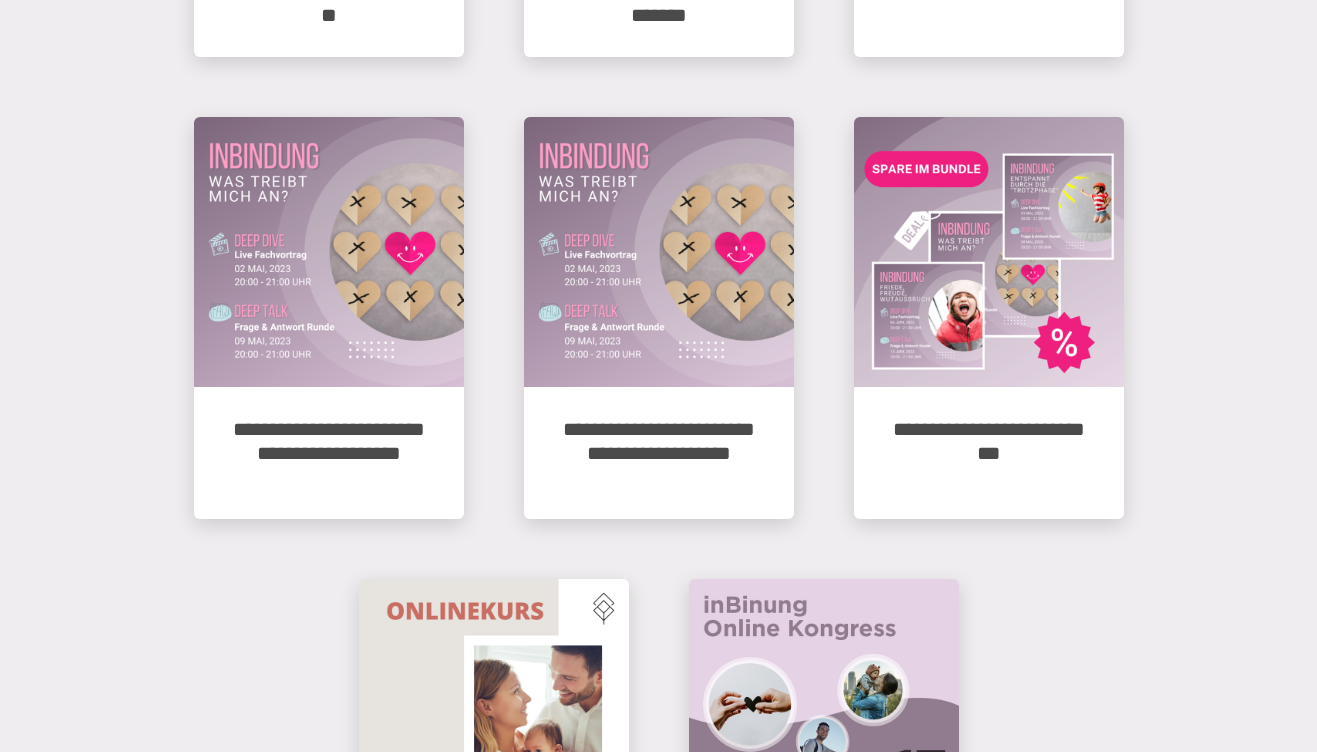 scroll, scrollTop: 1873, scrollLeft: 0, axis: vertical 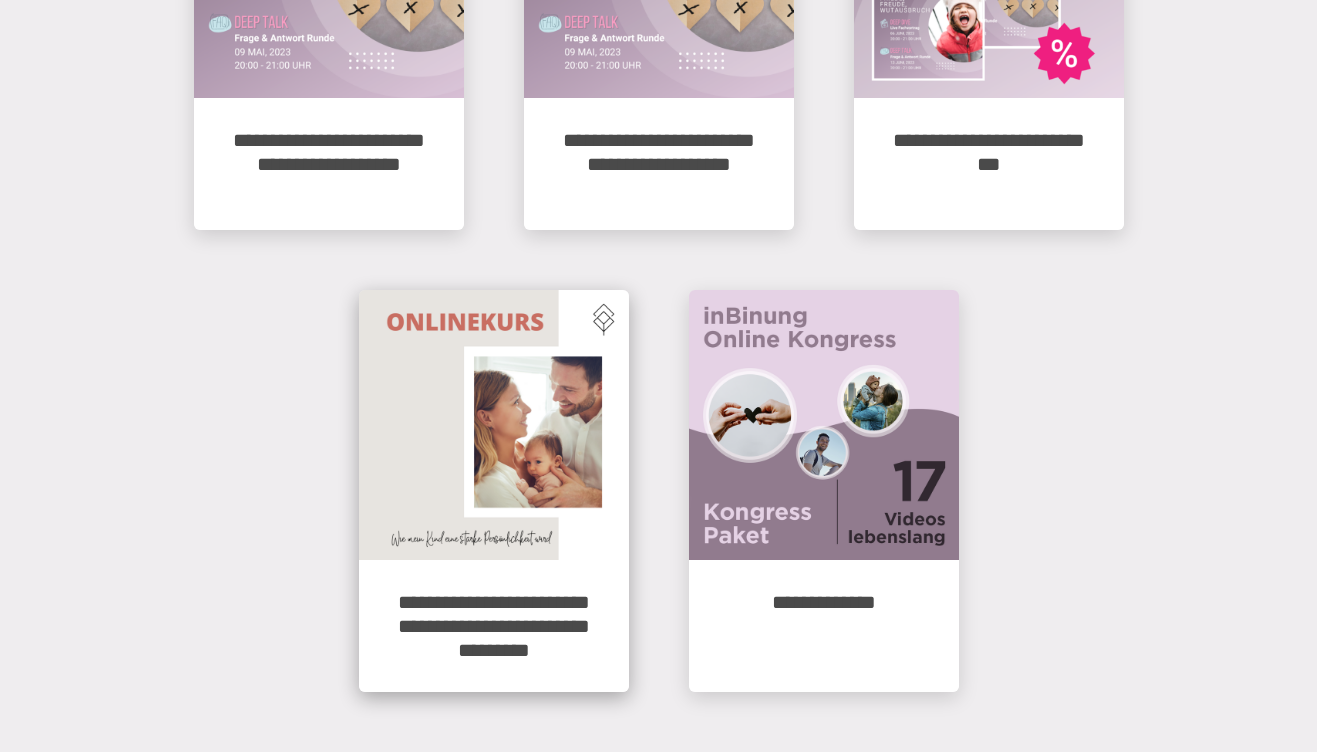 click at bounding box center (494, 425) 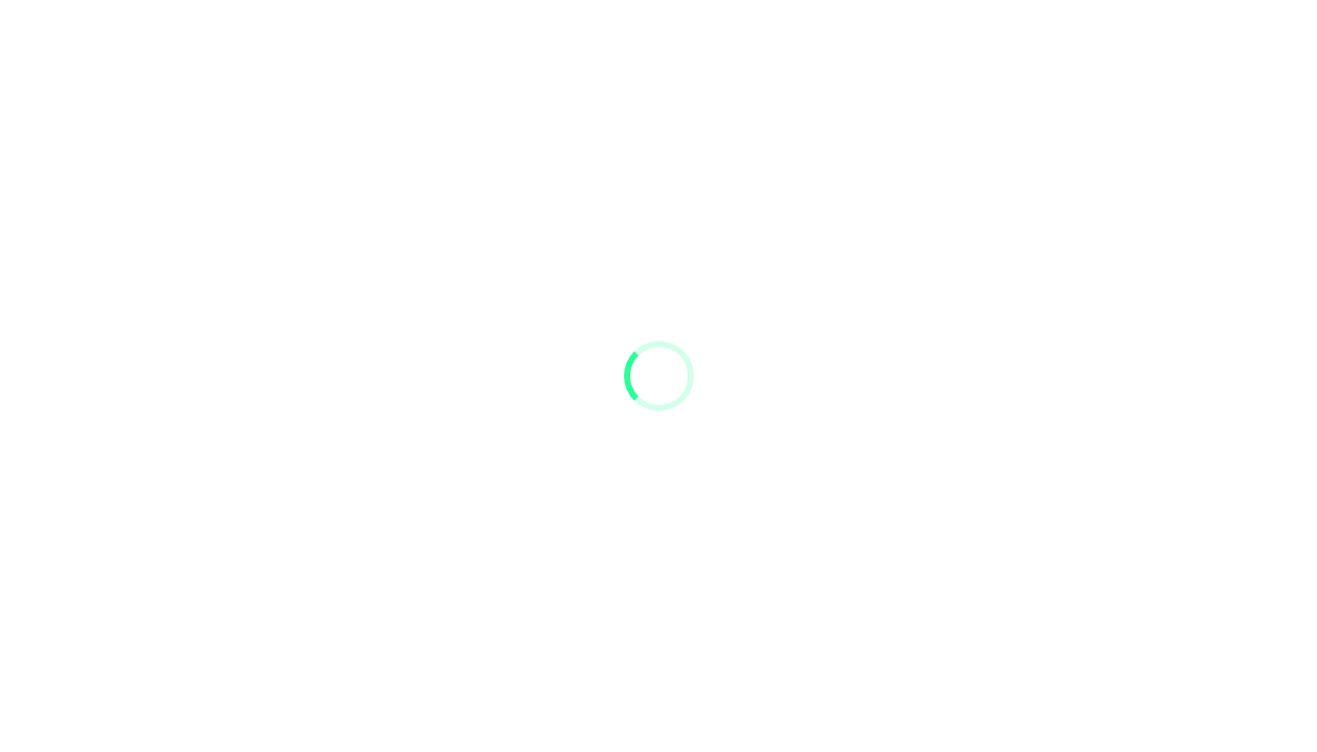 scroll, scrollTop: 0, scrollLeft: 0, axis: both 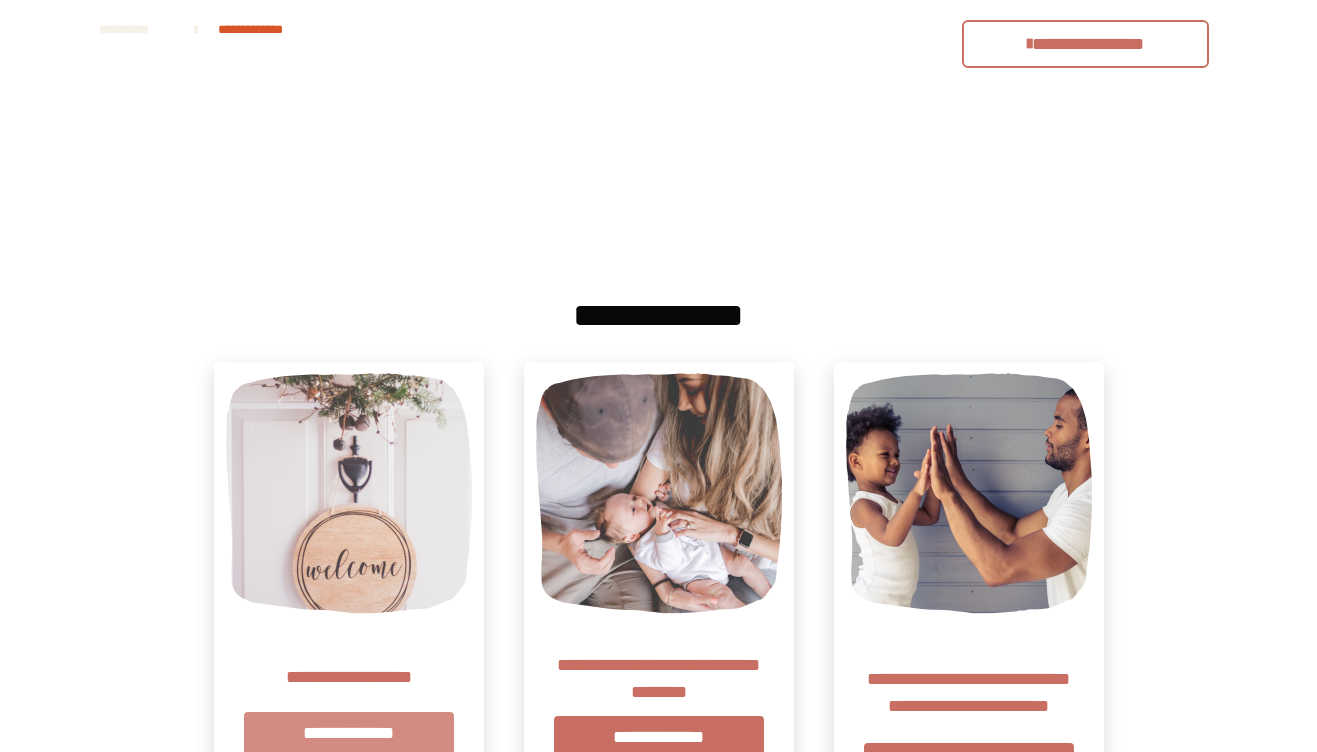 click on "**********" at bounding box center [349, 733] 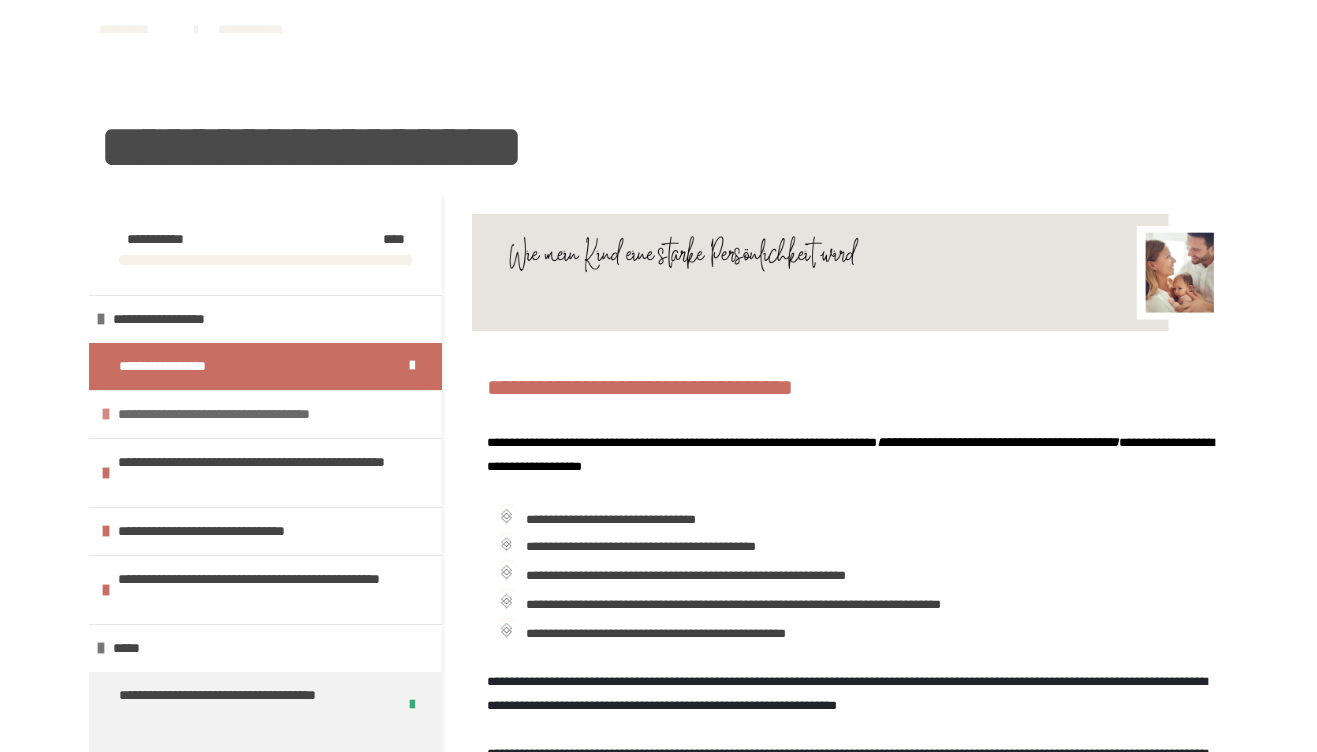 click on "**********" at bounding box center [257, 414] 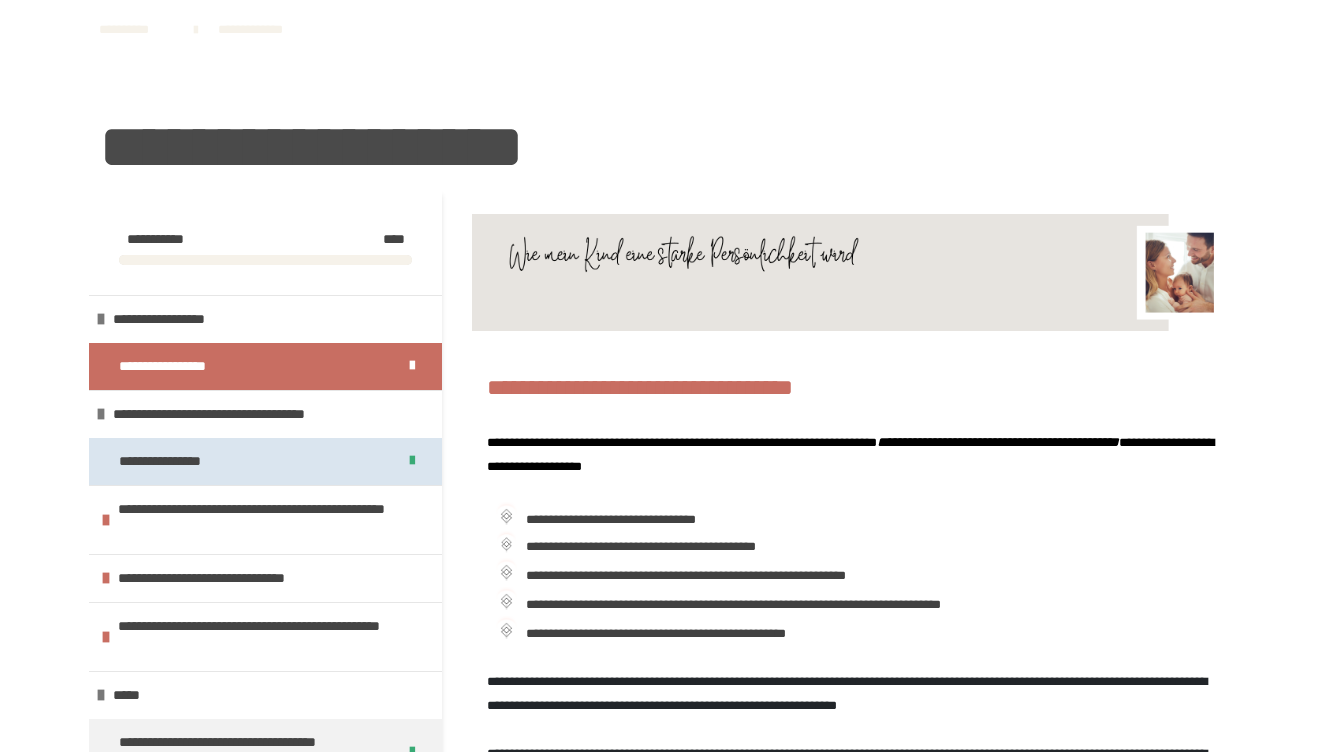 click on "**********" at bounding box center [184, 461] 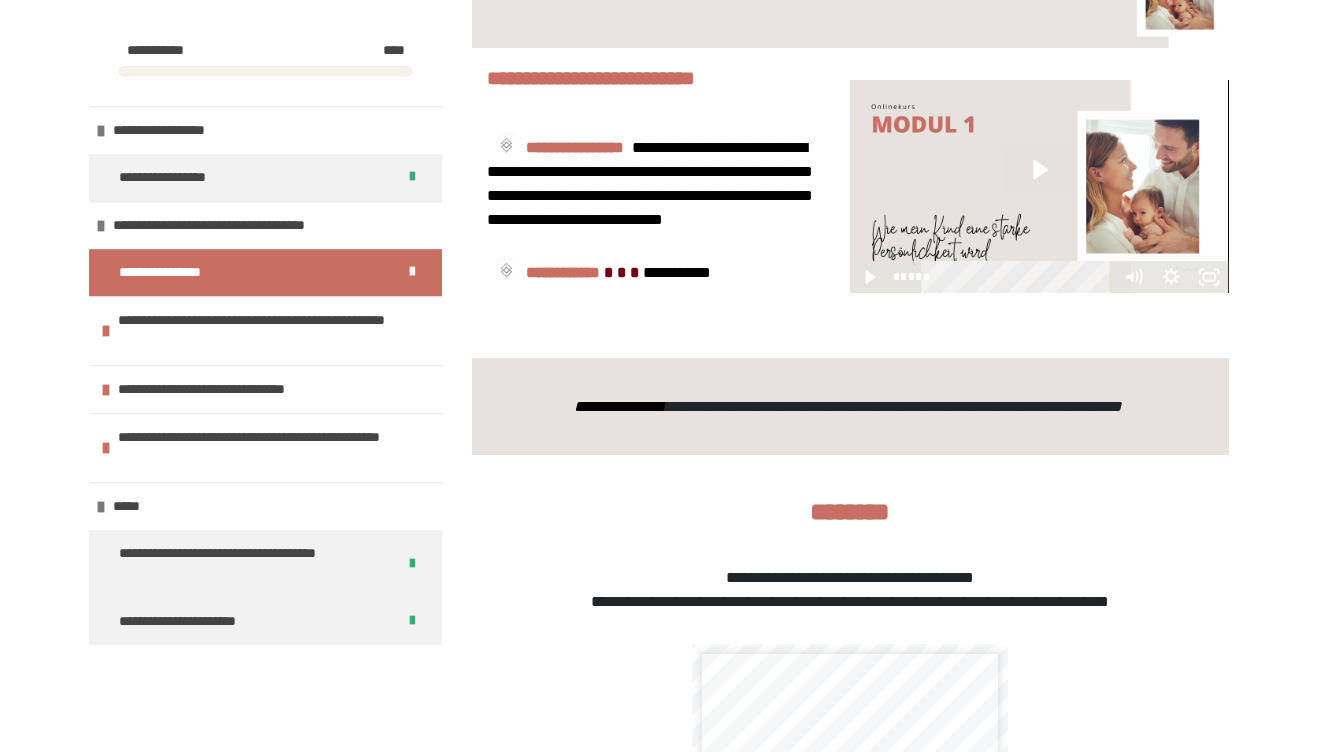 scroll, scrollTop: 257, scrollLeft: 0, axis: vertical 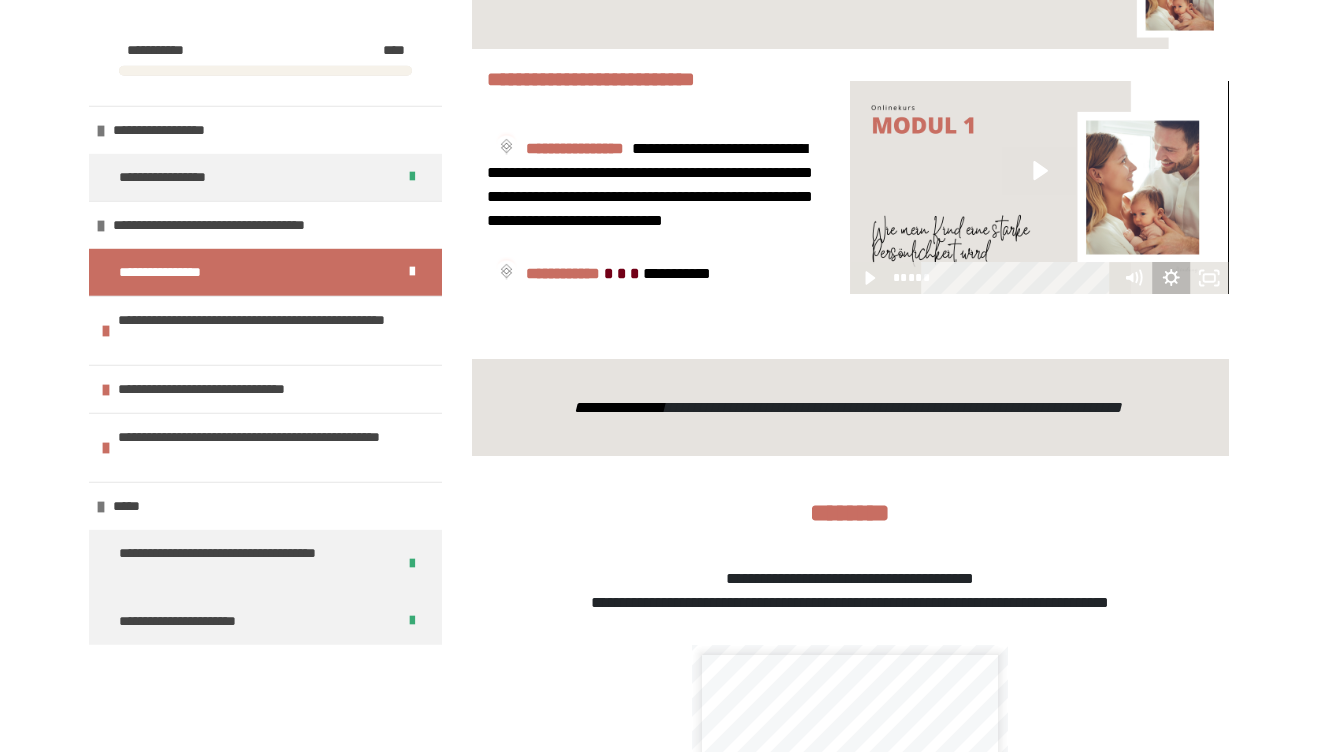 click 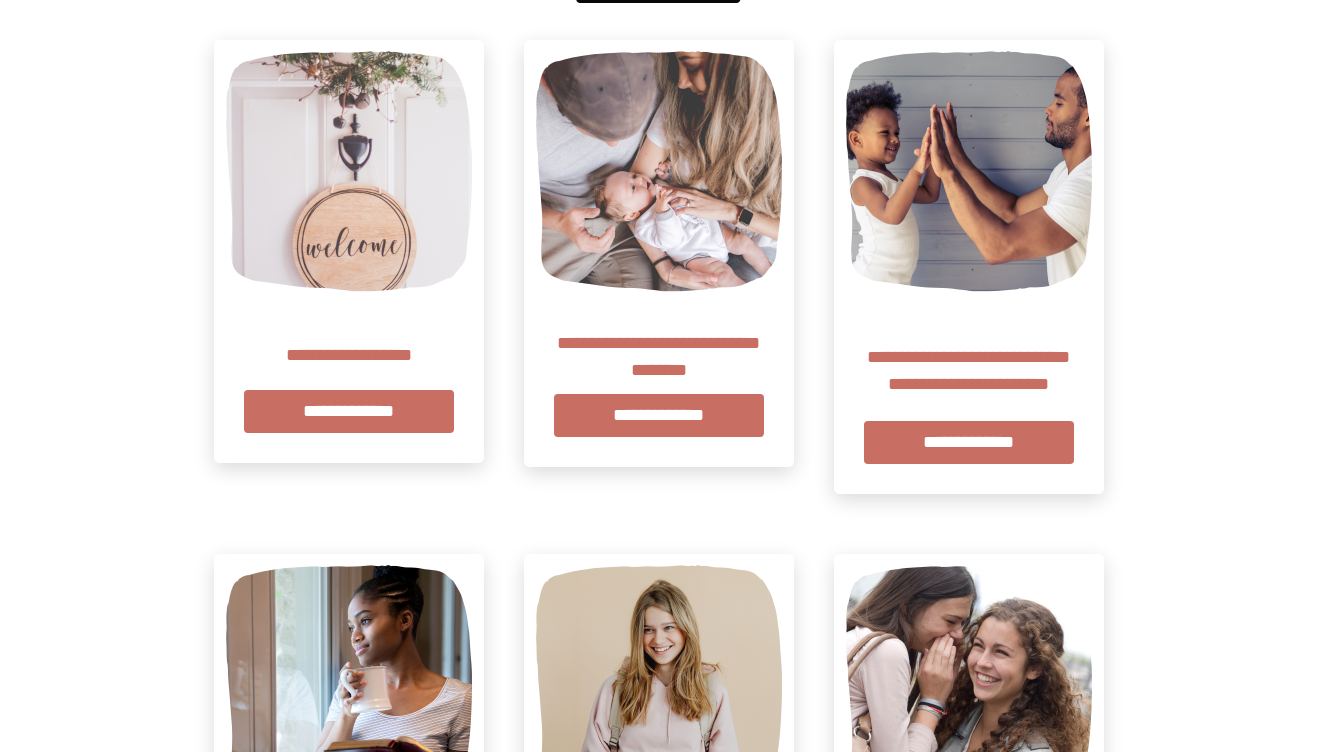 scroll, scrollTop: 0, scrollLeft: 0, axis: both 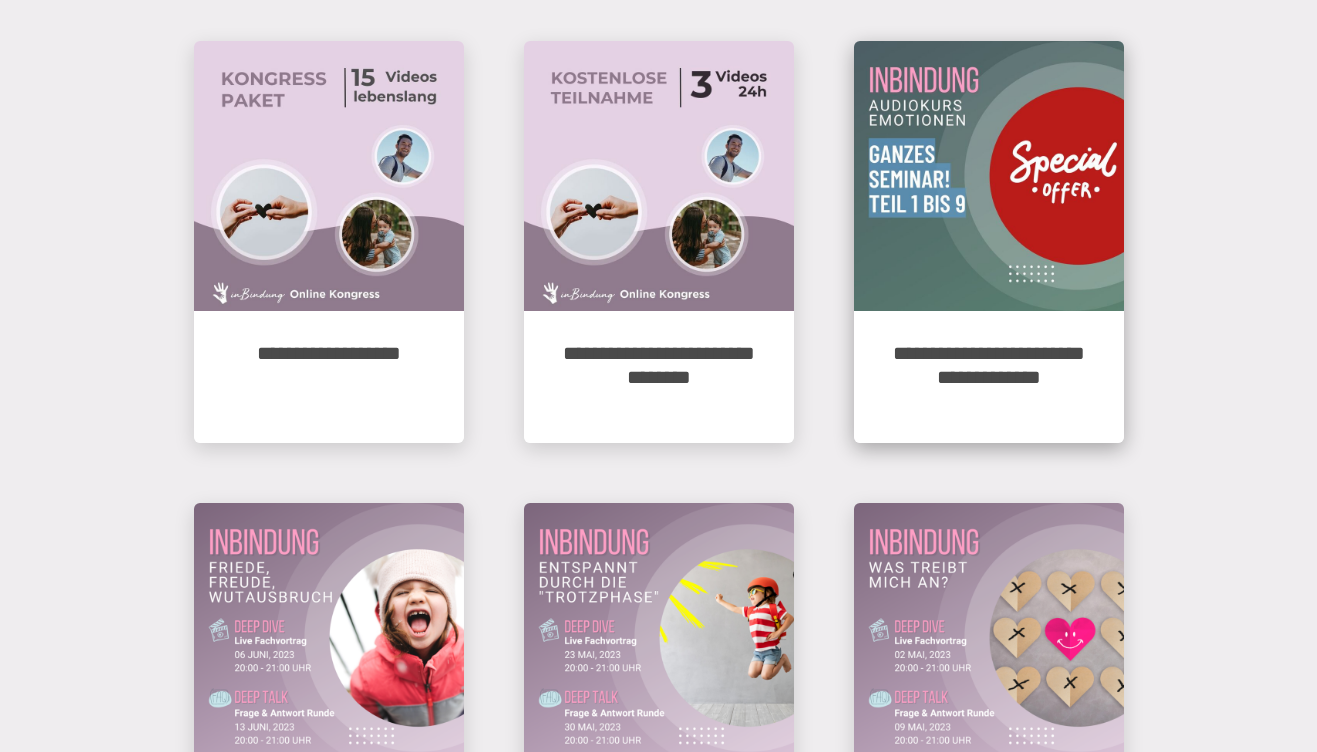 click at bounding box center [989, 176] 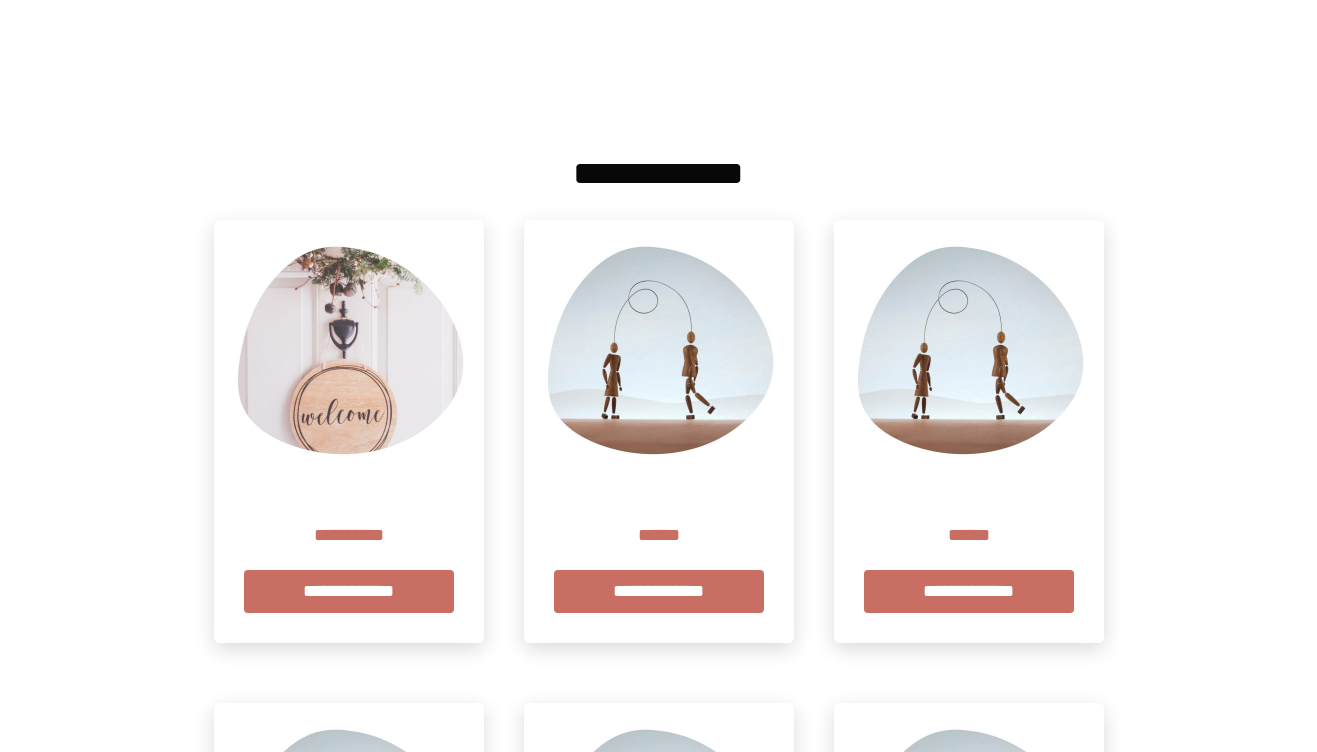 scroll, scrollTop: 142, scrollLeft: 0, axis: vertical 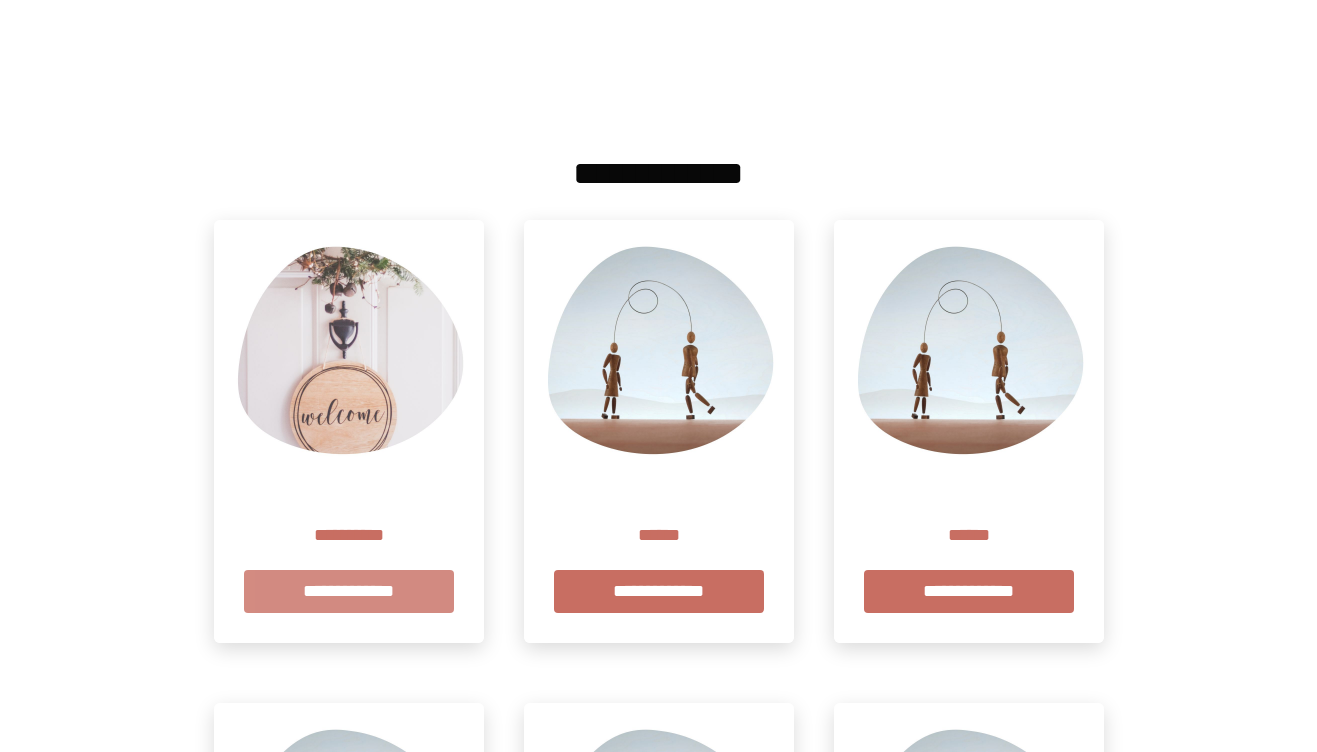 click on "**********" at bounding box center [349, 591] 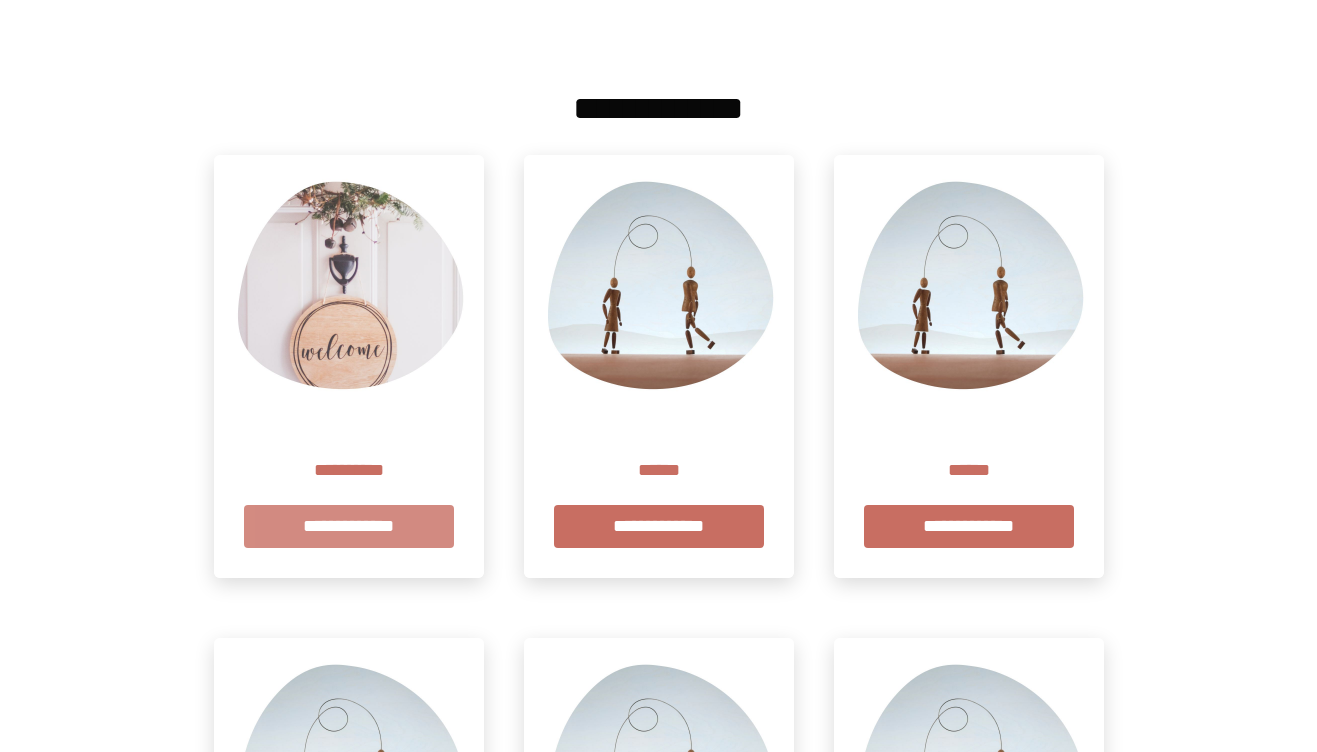 scroll, scrollTop: 0, scrollLeft: 0, axis: both 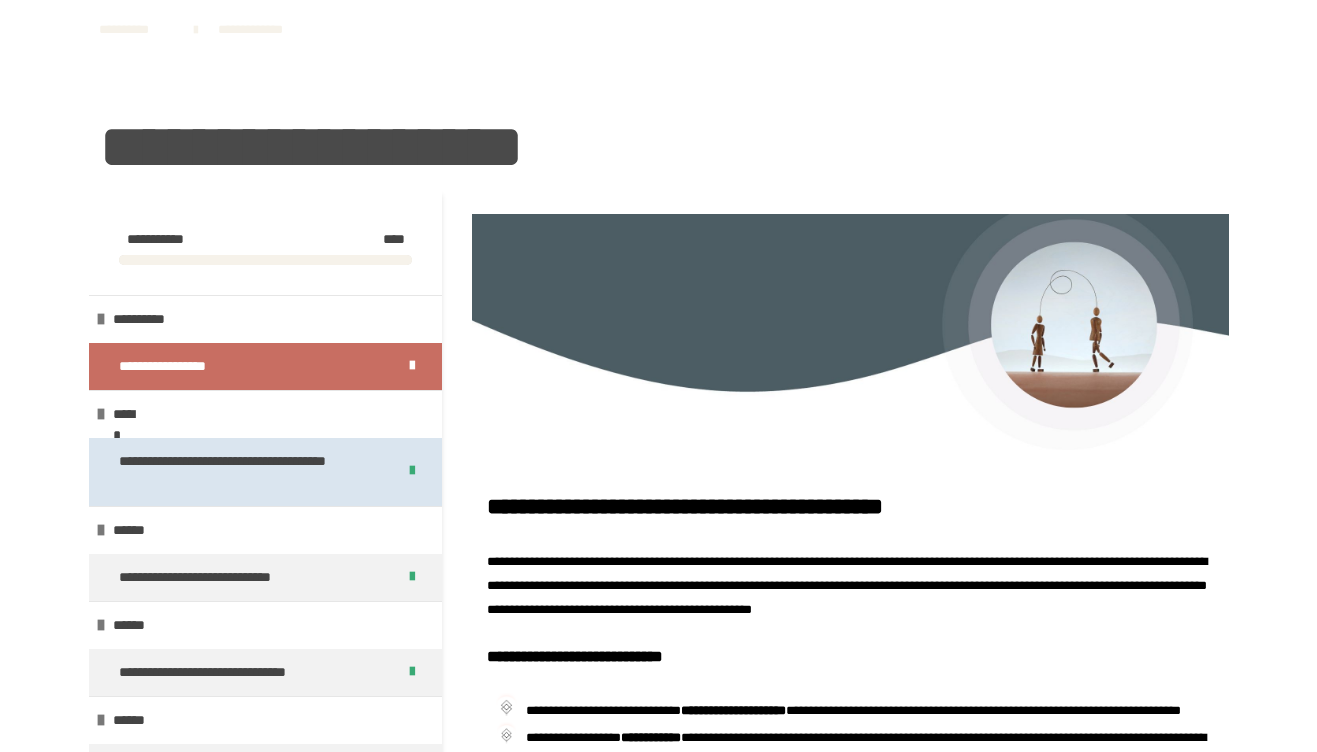 click on "**********" at bounding box center (249, 472) 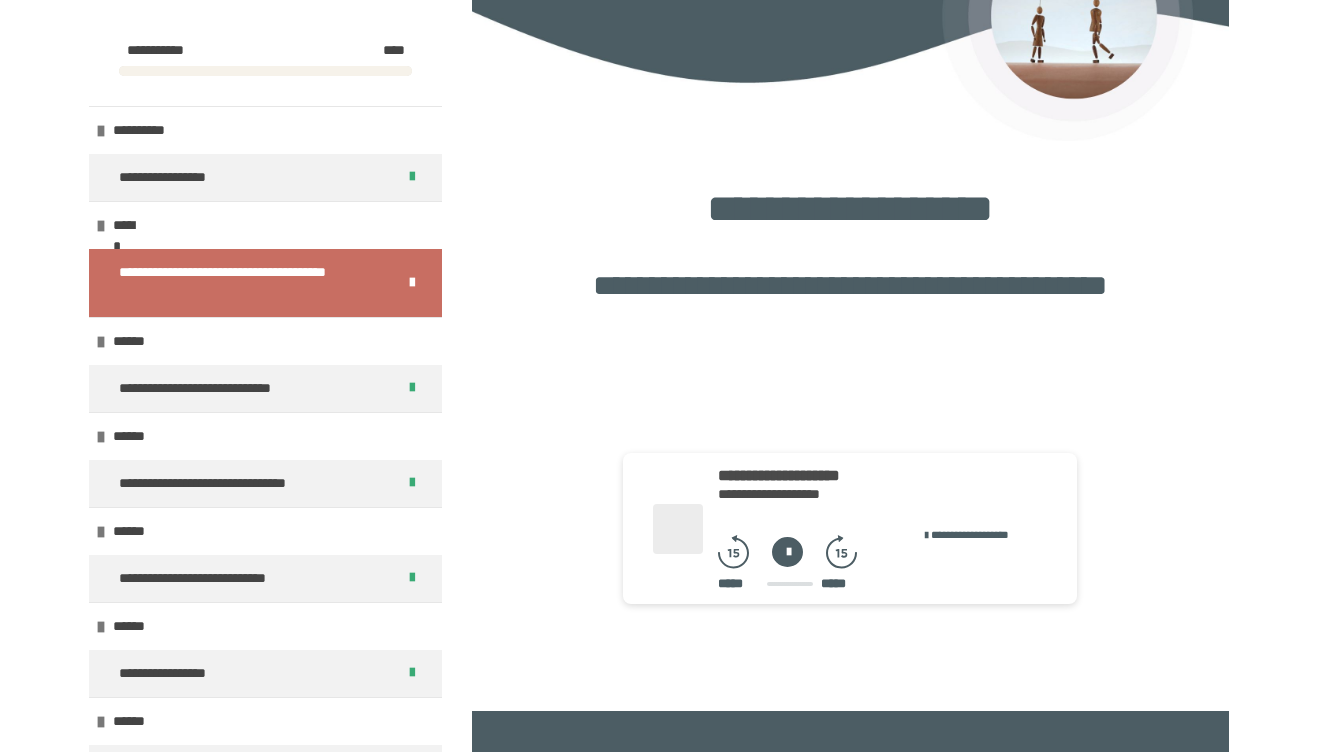 scroll, scrollTop: 324, scrollLeft: 0, axis: vertical 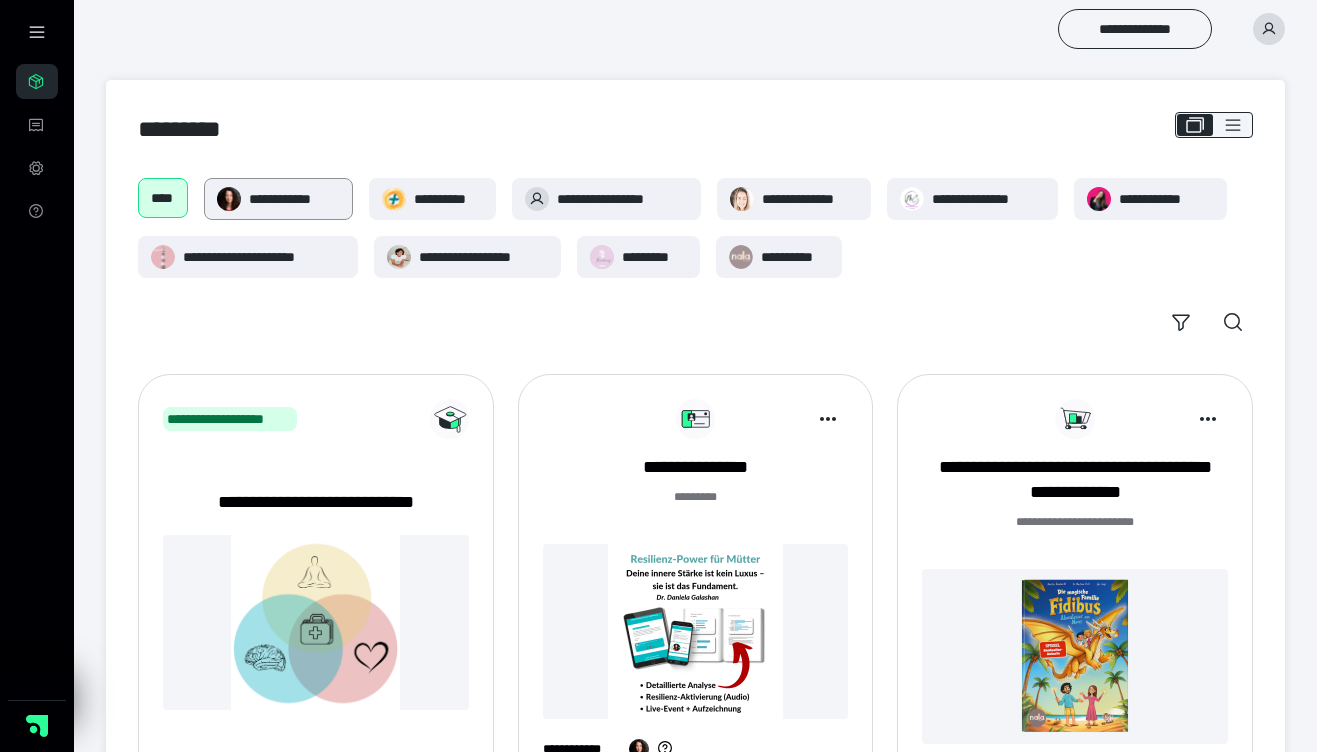 click on "**********" at bounding box center [278, 199] 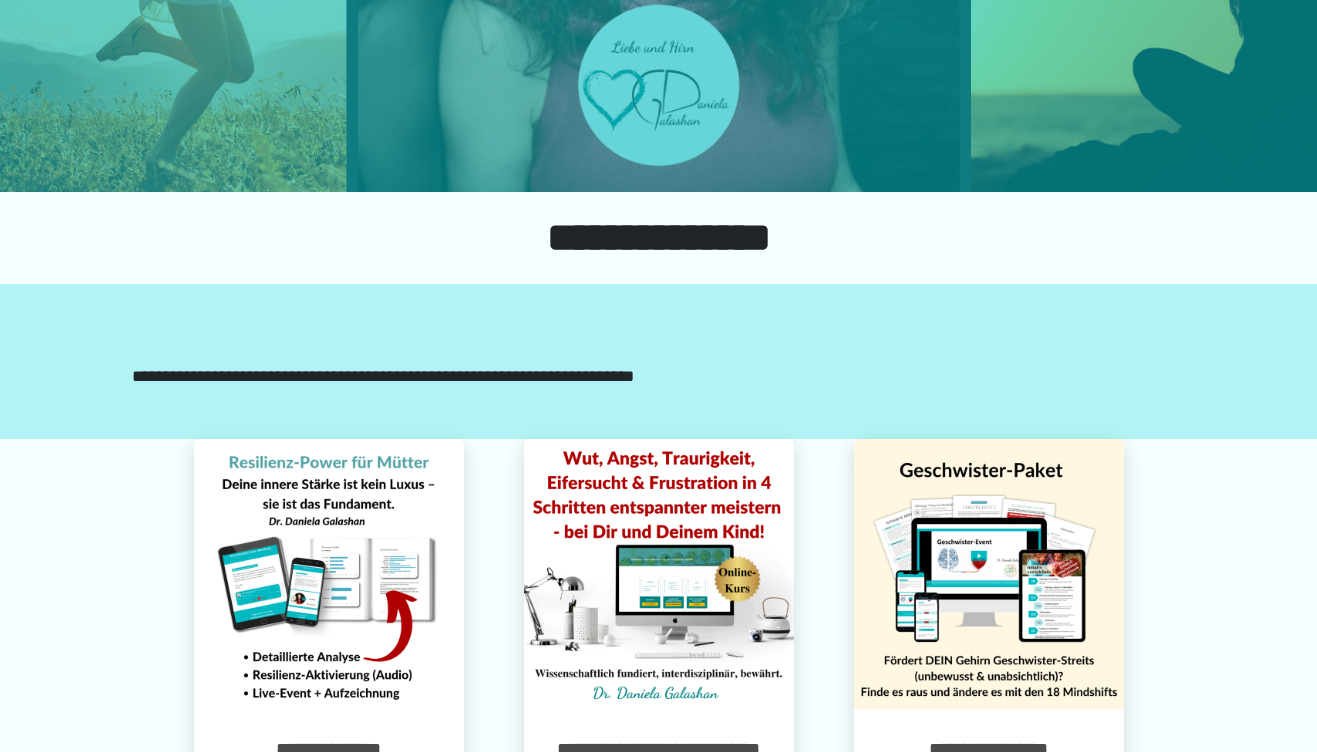 scroll, scrollTop: 796, scrollLeft: 0, axis: vertical 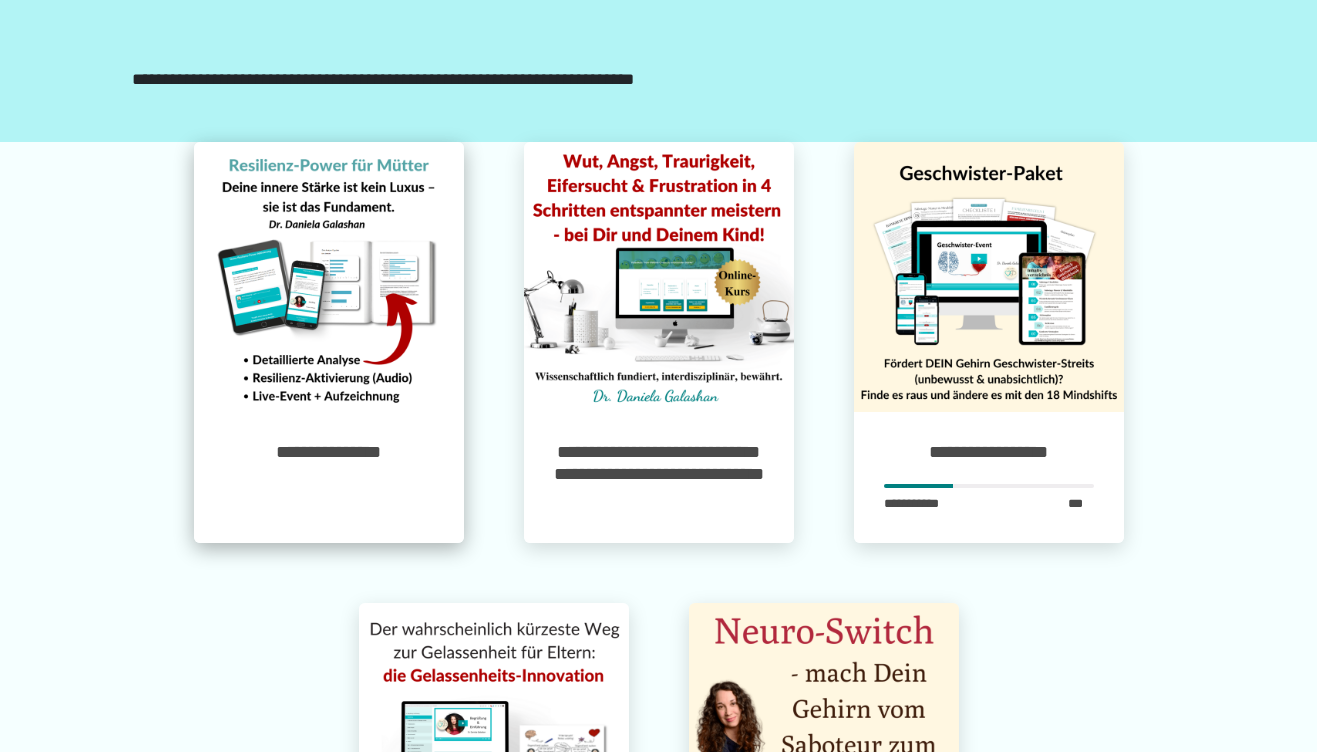 click at bounding box center (329, 277) 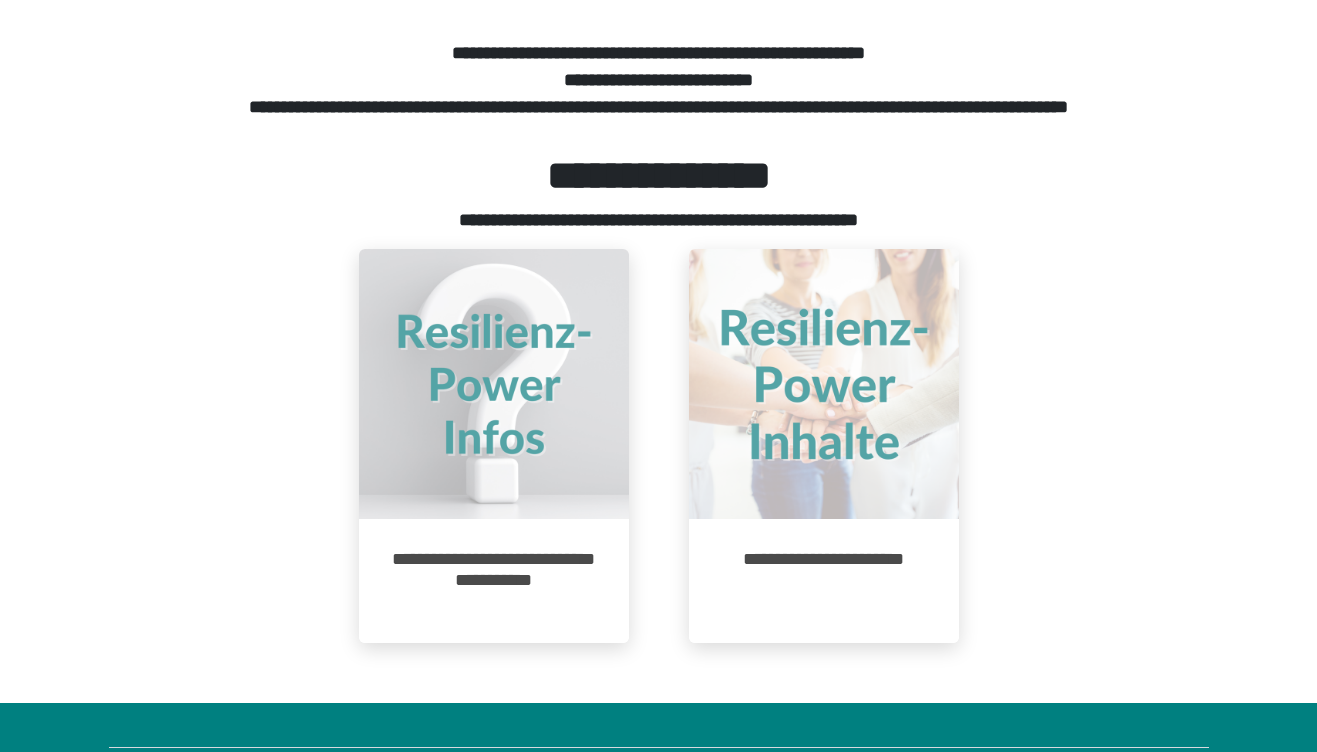 scroll, scrollTop: 914, scrollLeft: 0, axis: vertical 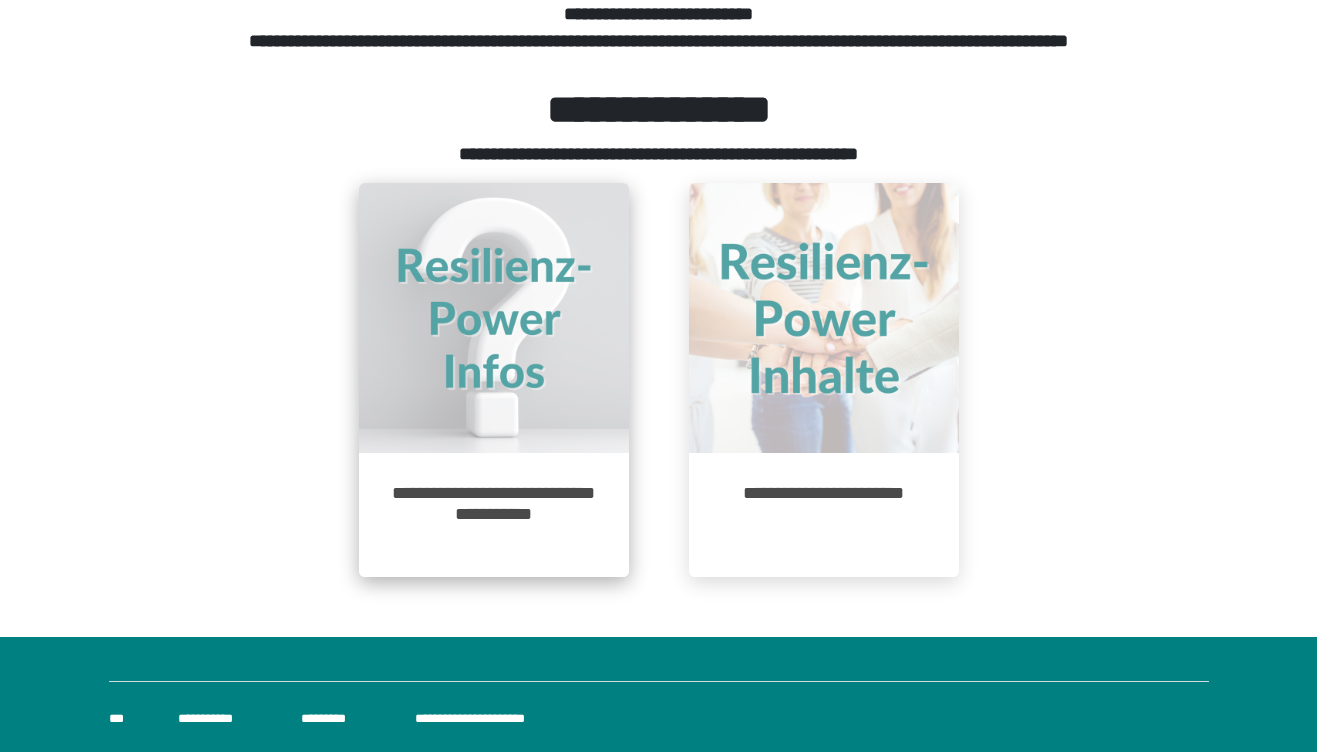 click at bounding box center [494, 318] 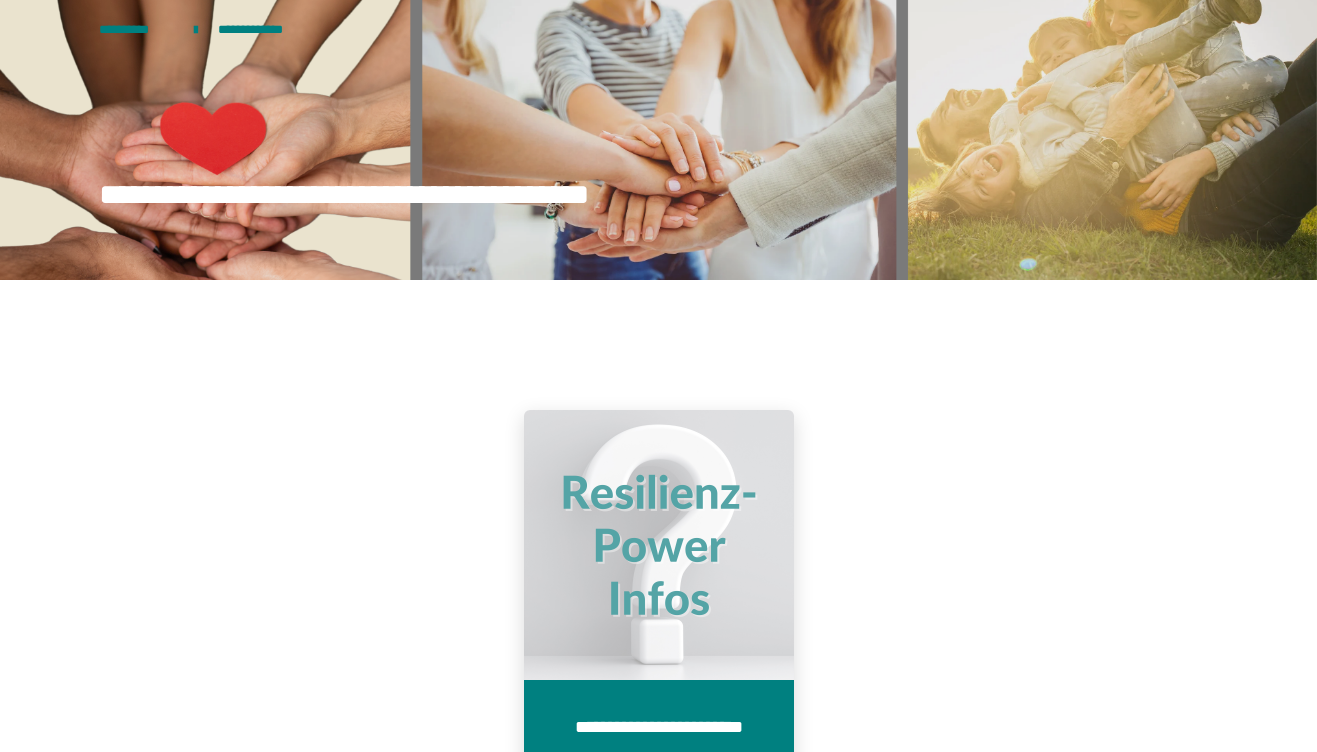 scroll, scrollTop: 145, scrollLeft: 0, axis: vertical 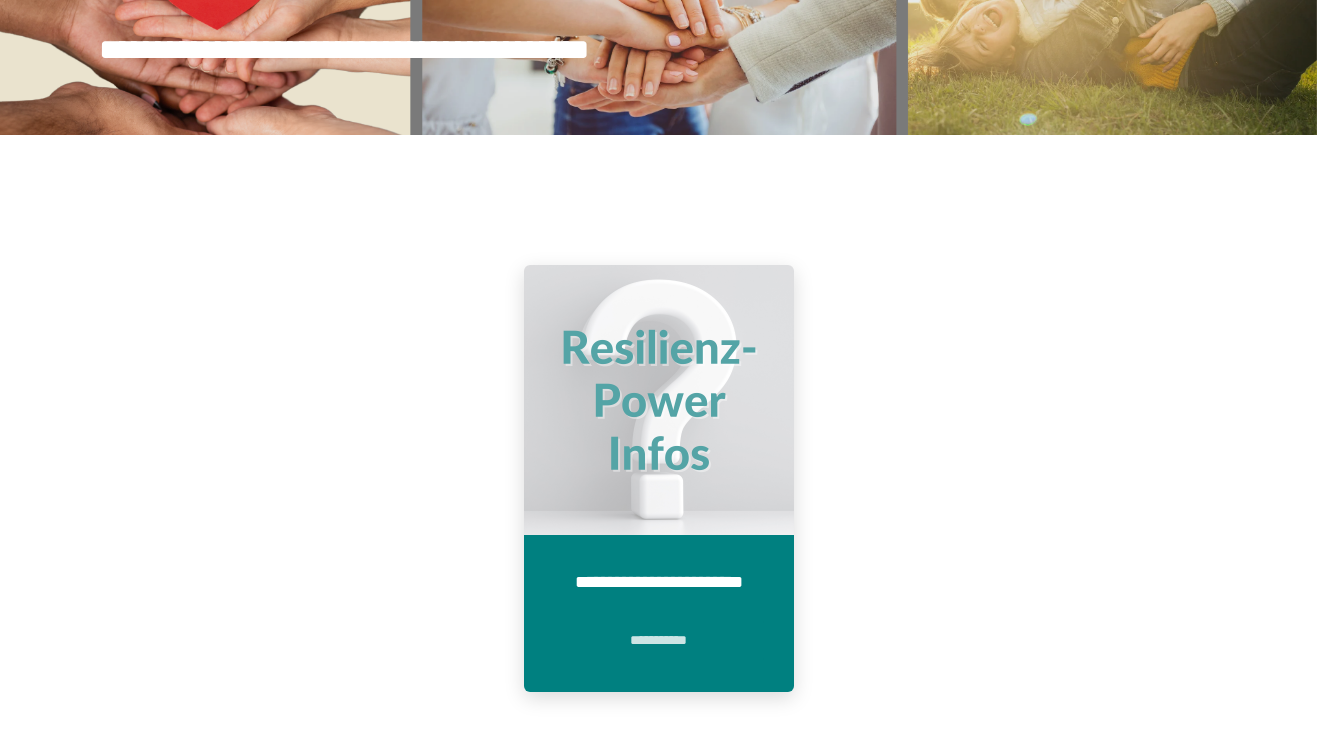 click on "**********" at bounding box center (659, 640) 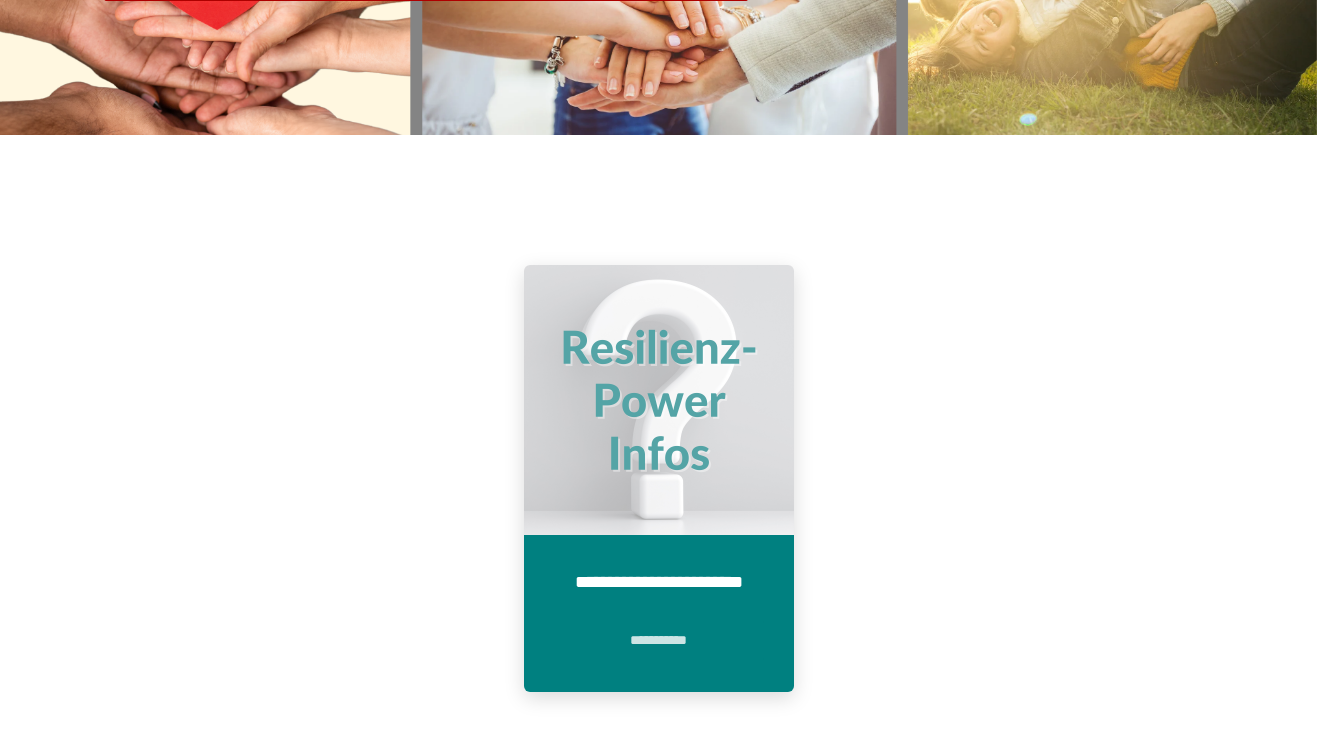 scroll, scrollTop: 0, scrollLeft: 0, axis: both 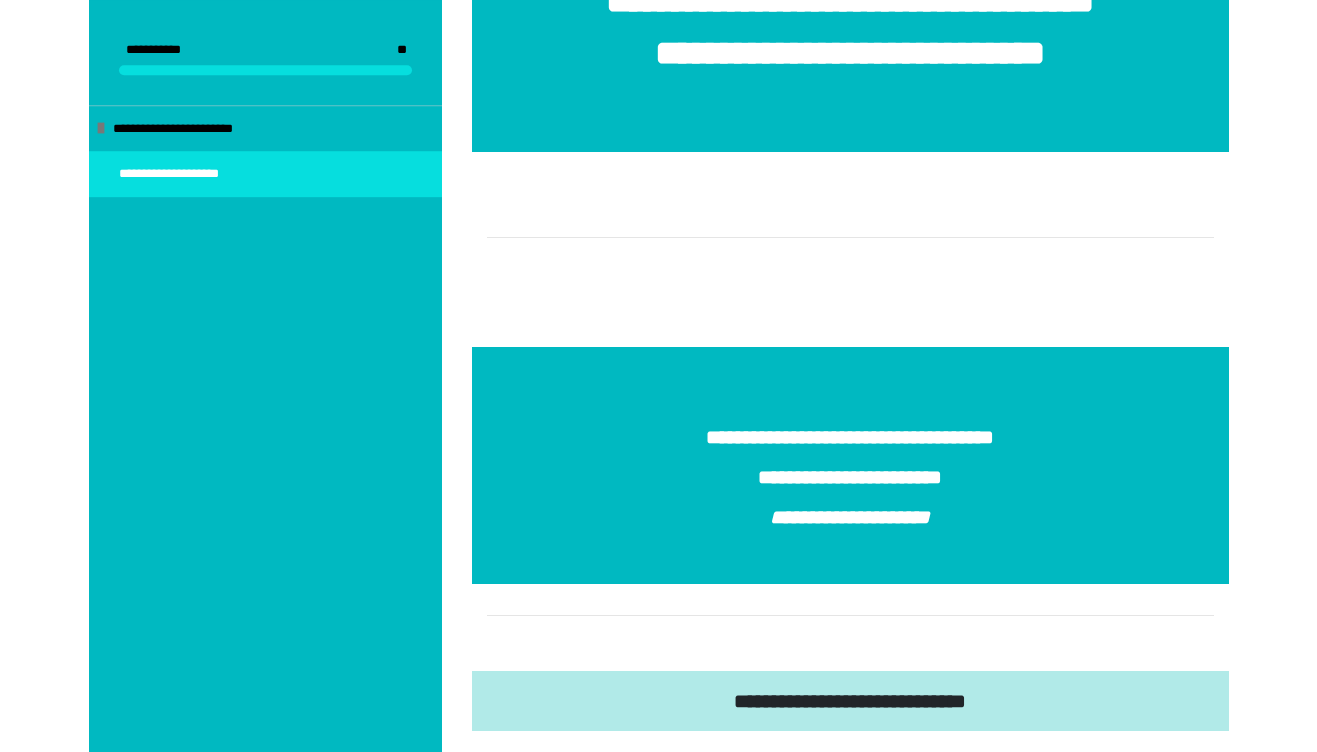 click on "**********" at bounding box center [181, 174] 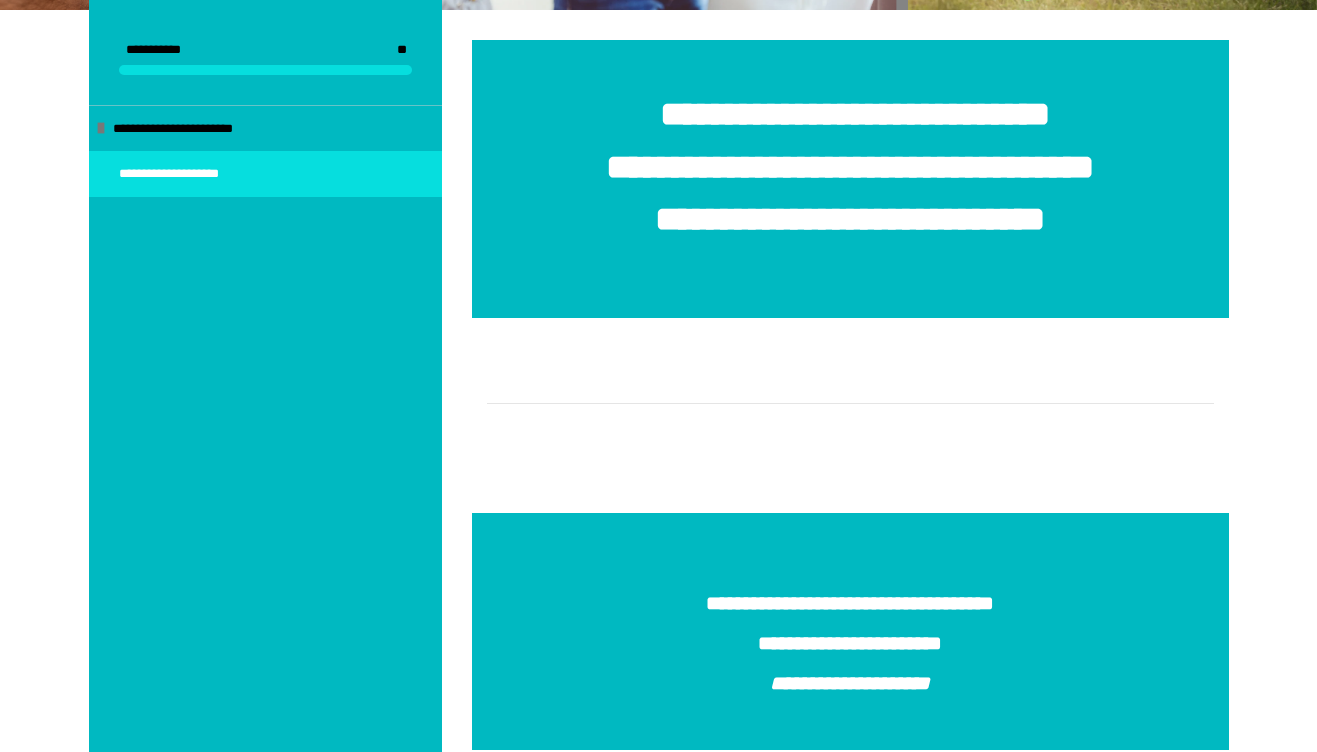 click on "**********" at bounding box center (850, 219) 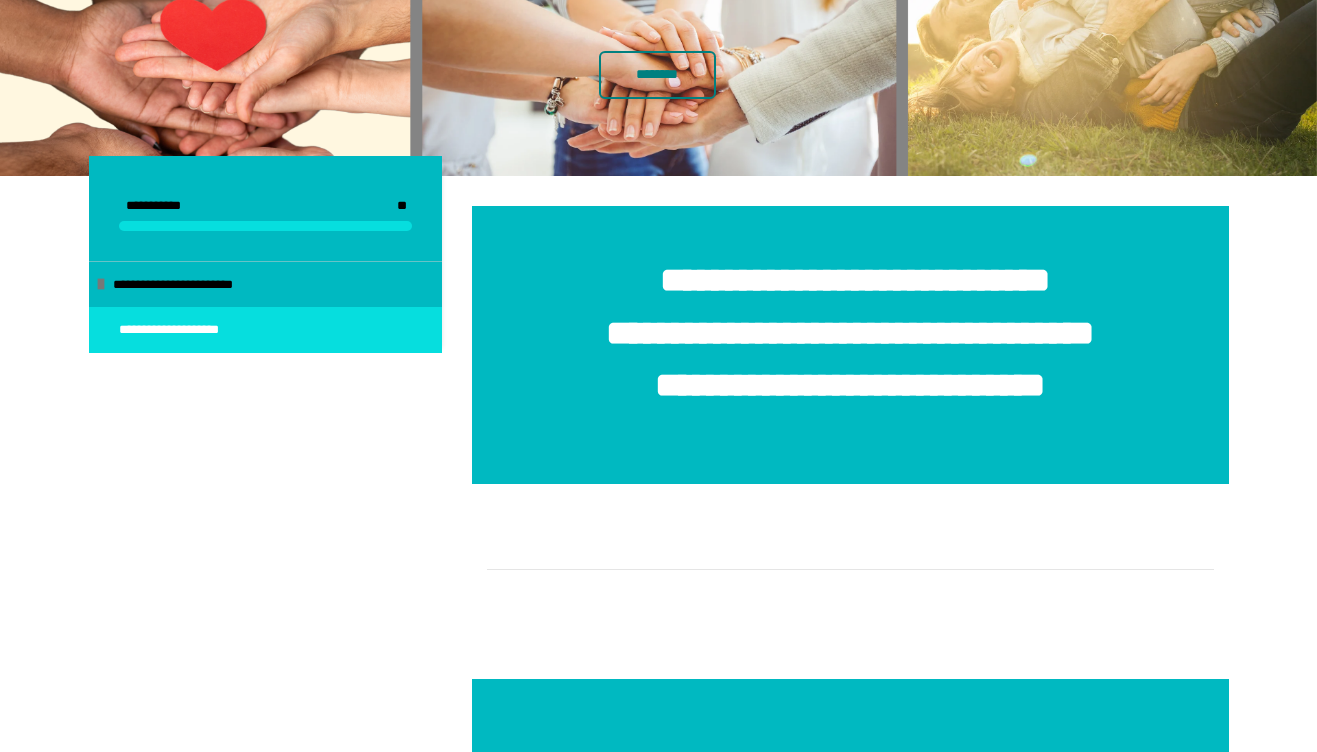 scroll, scrollTop: 95, scrollLeft: 0, axis: vertical 